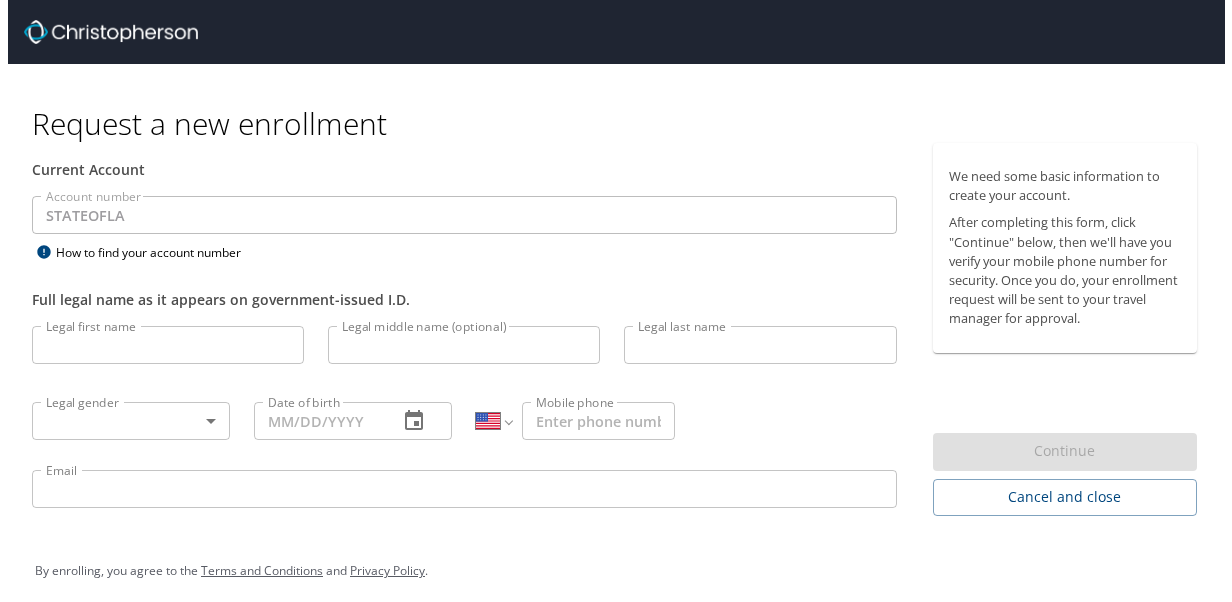 scroll, scrollTop: 0, scrollLeft: 0, axis: both 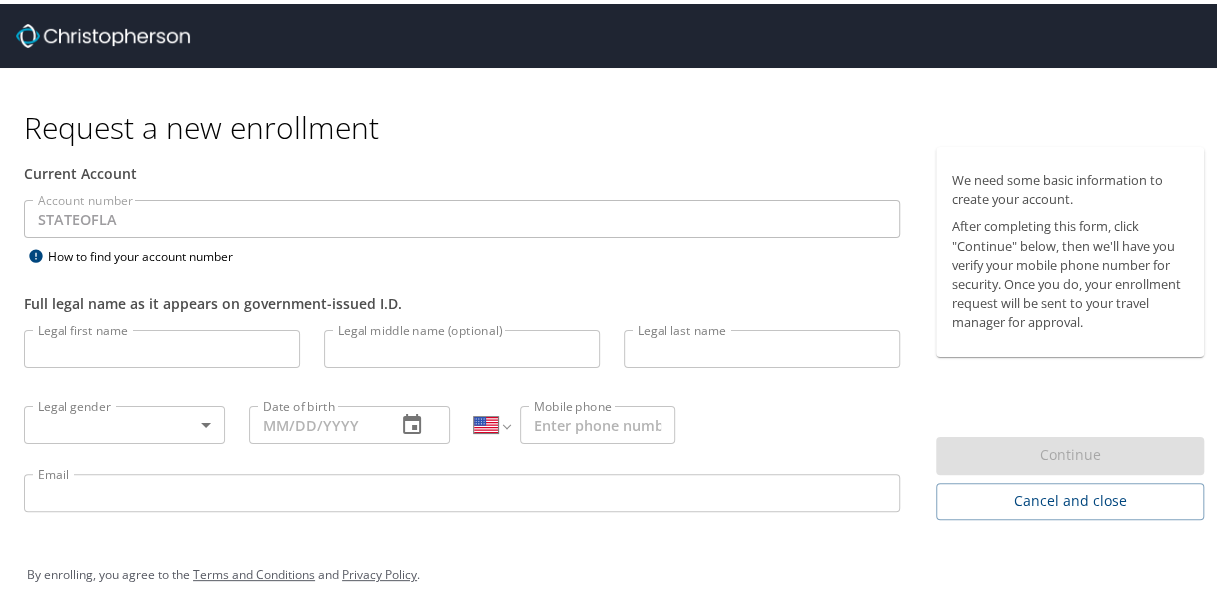 click on "Legal first name" at bounding box center (162, 345) 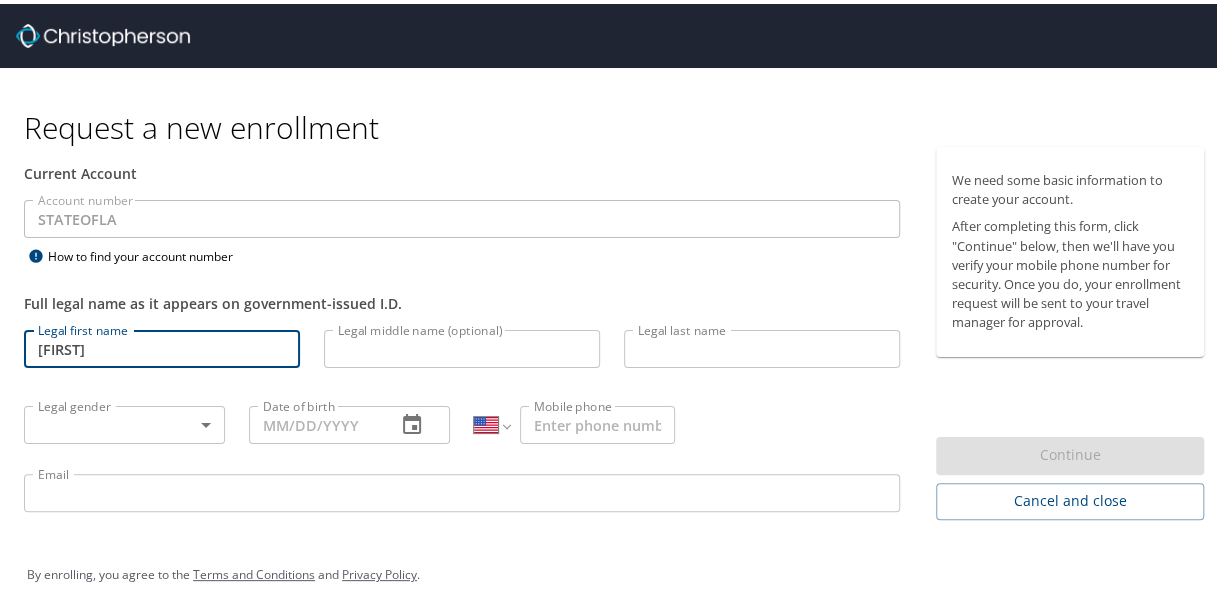 type on "[FIRST]" 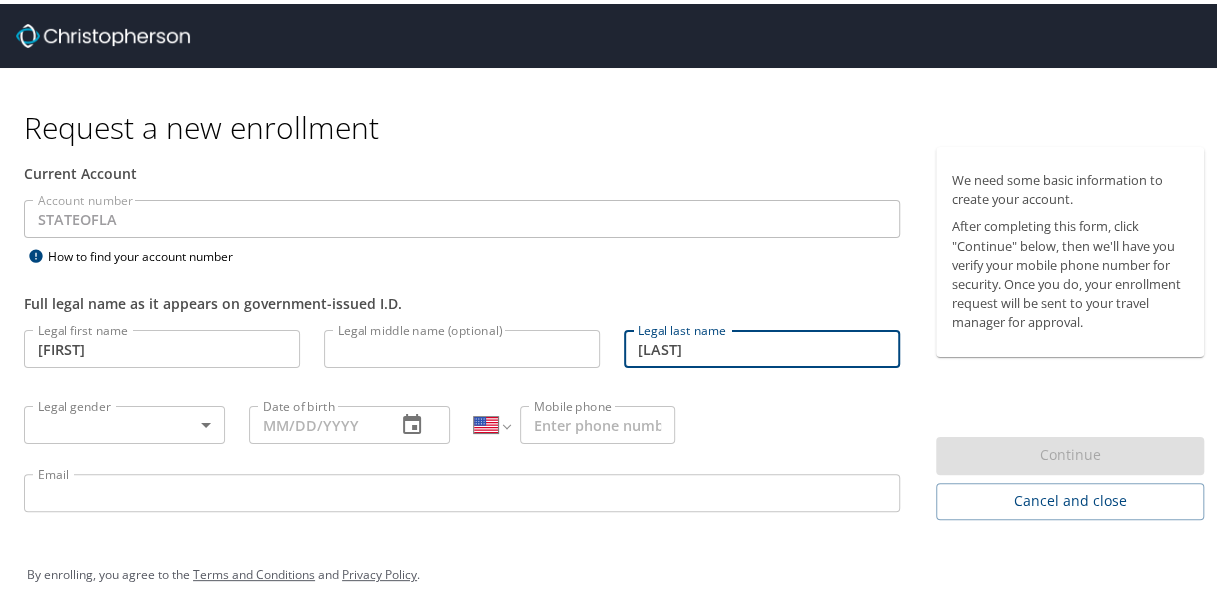 type on "[LAST]" 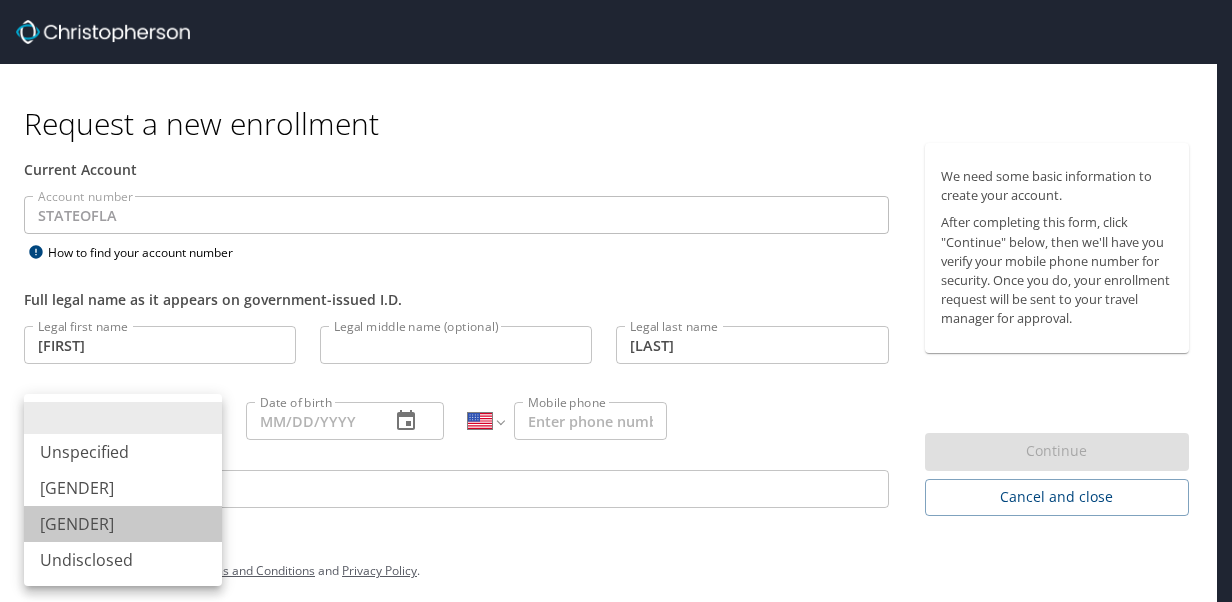click on "[GENDER]" at bounding box center [123, 524] 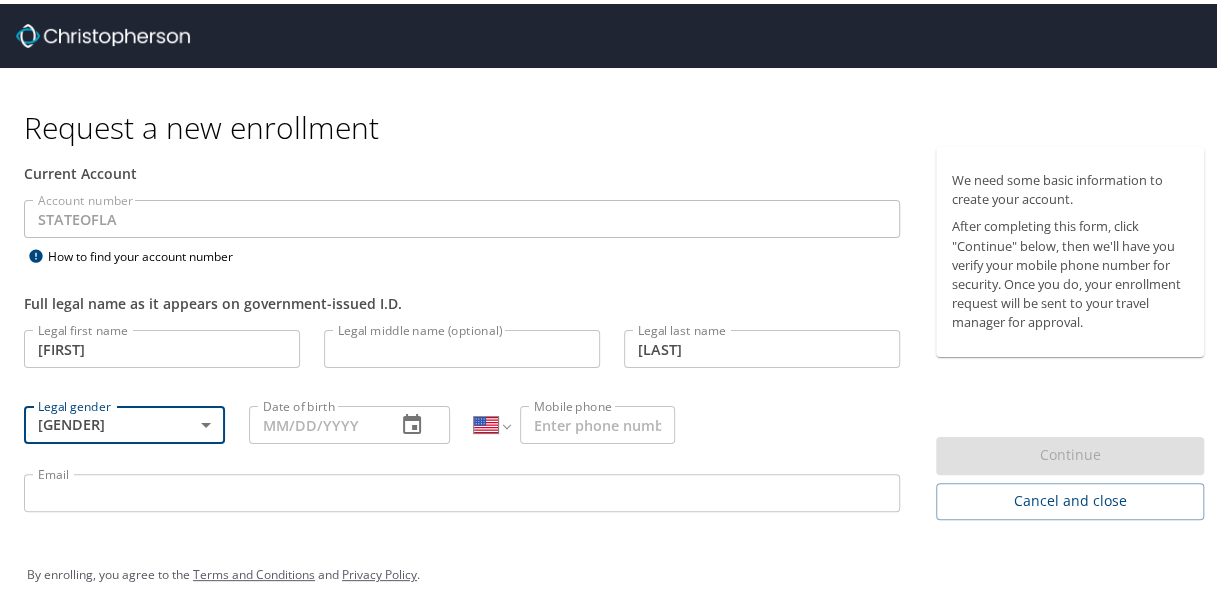 click on "Date of birth" at bounding box center [314, 421] 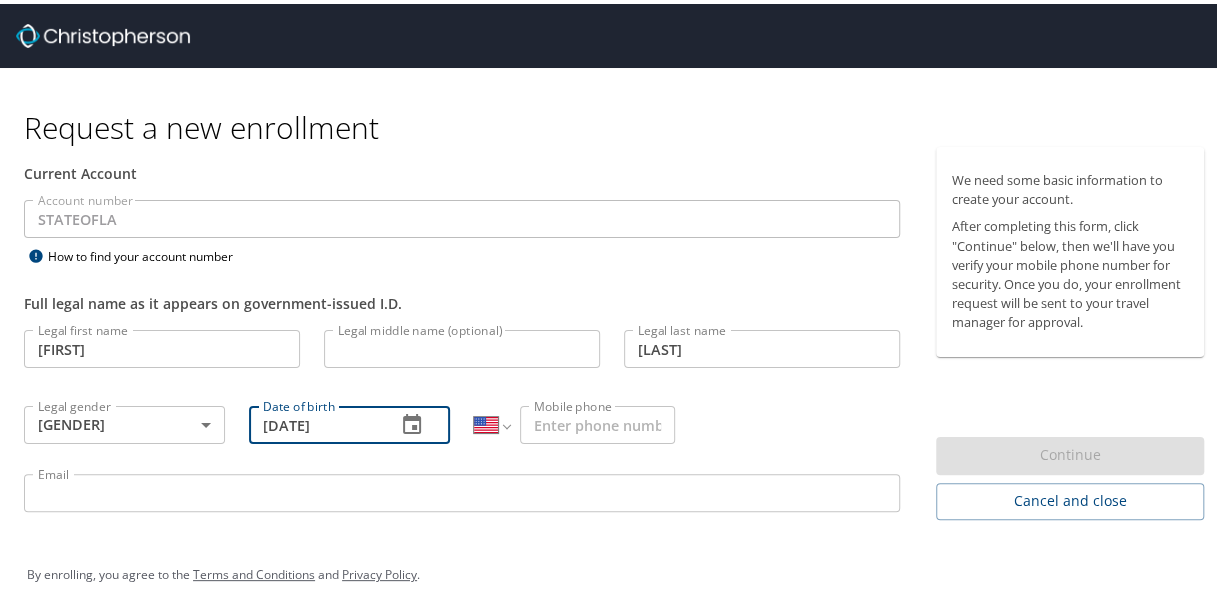 type on "[DATE]" 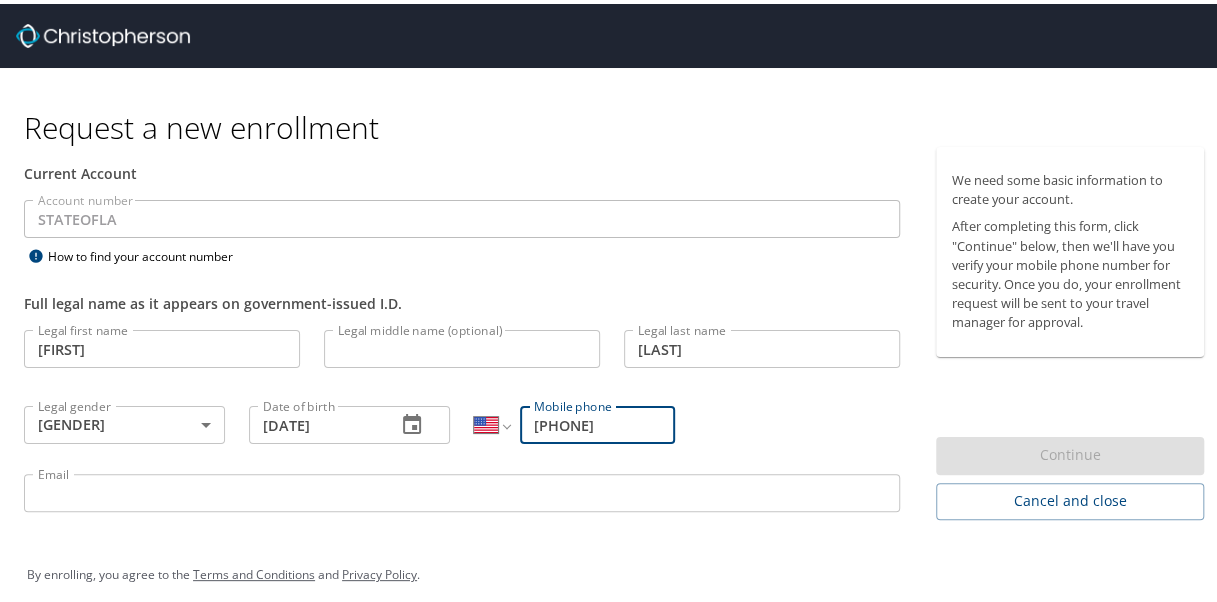 type on "[PHONE]" 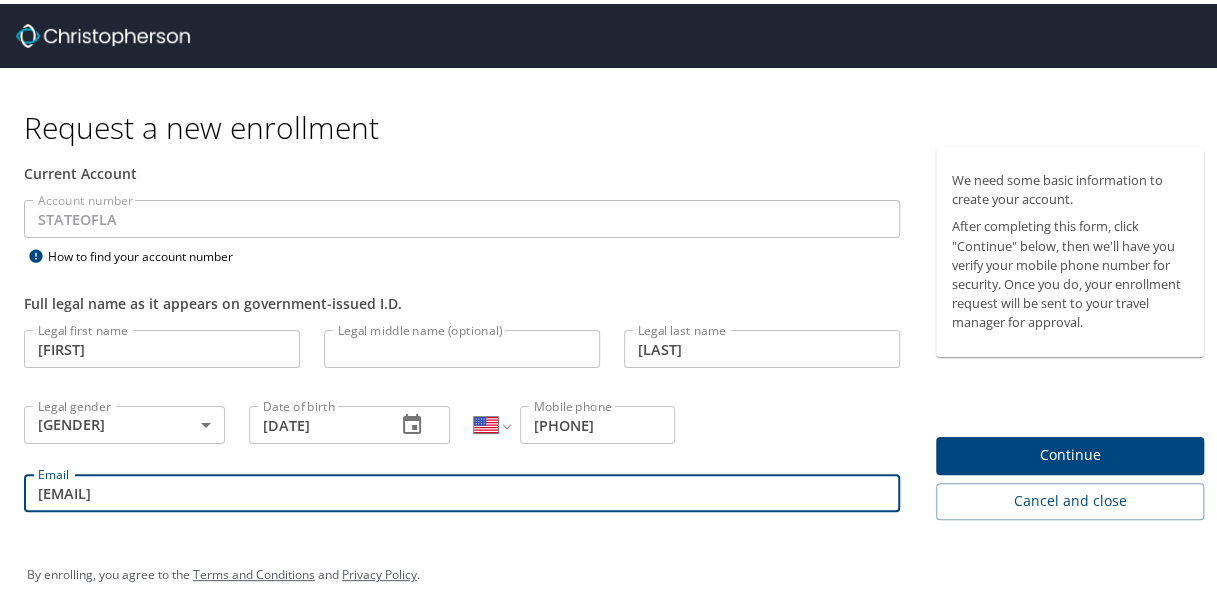 type on "[EMAIL]" 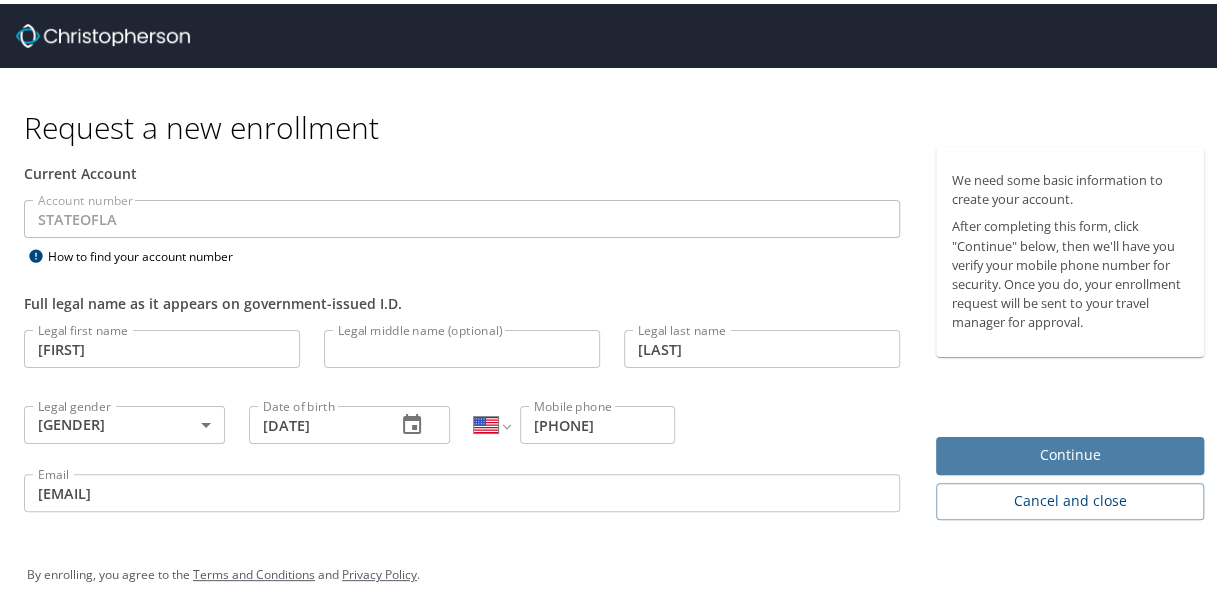 click on "Continue" at bounding box center (1070, 451) 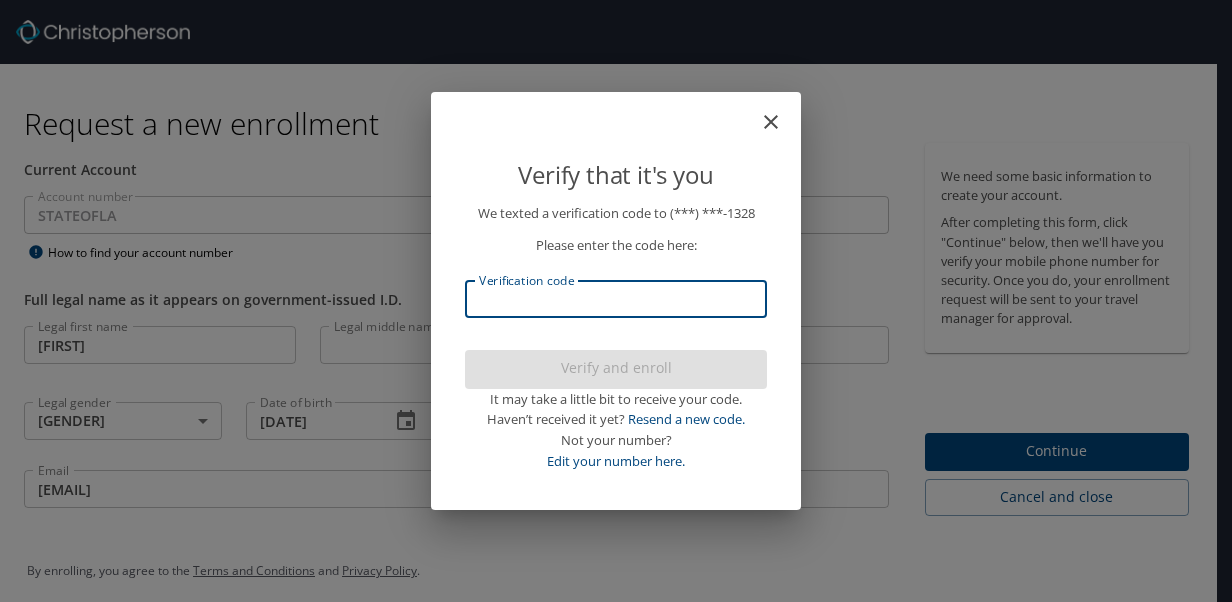 click on "Verification code" at bounding box center (616, 299) 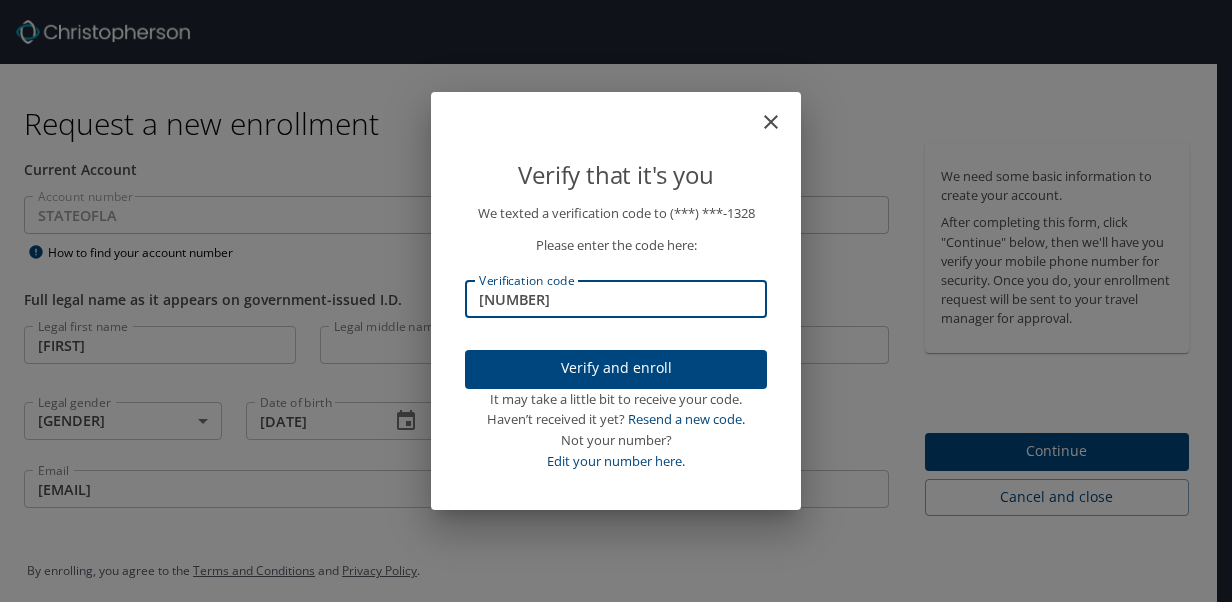 type on "[NUMBER]" 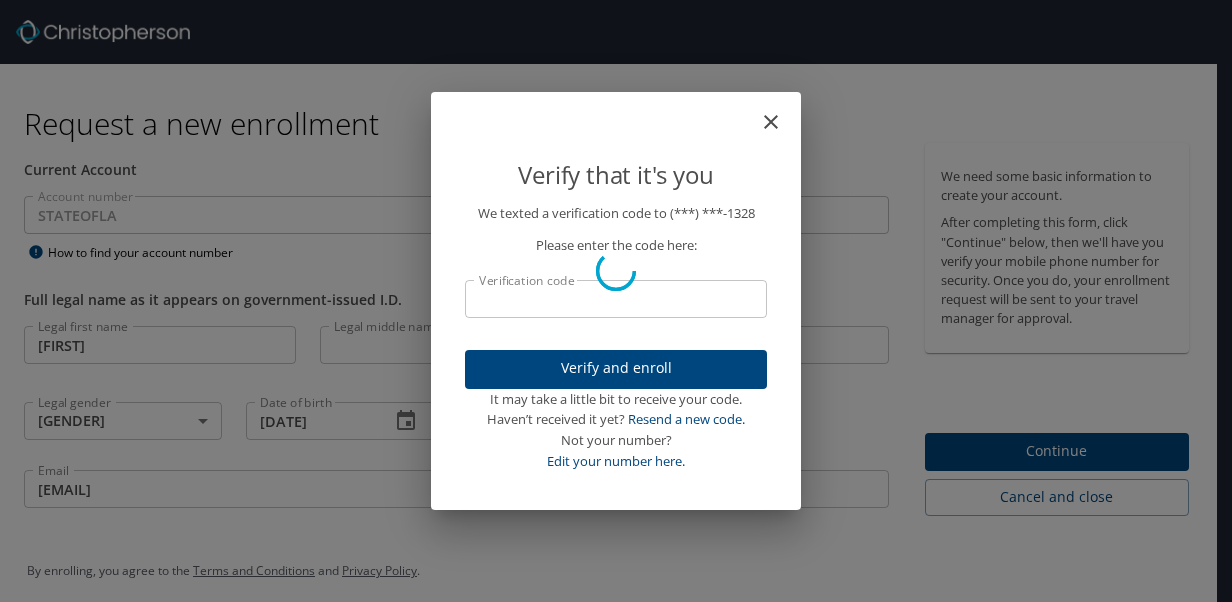 click on "Verify that it's you We texted a verification code to ([PHONE]) Please enter the code here: Verification code Verification code Verify and enroll It may take a little bit to receive your code. Haven’t received it yet?   Resend a new code. Not your number? Edit your number here." at bounding box center (616, 301) 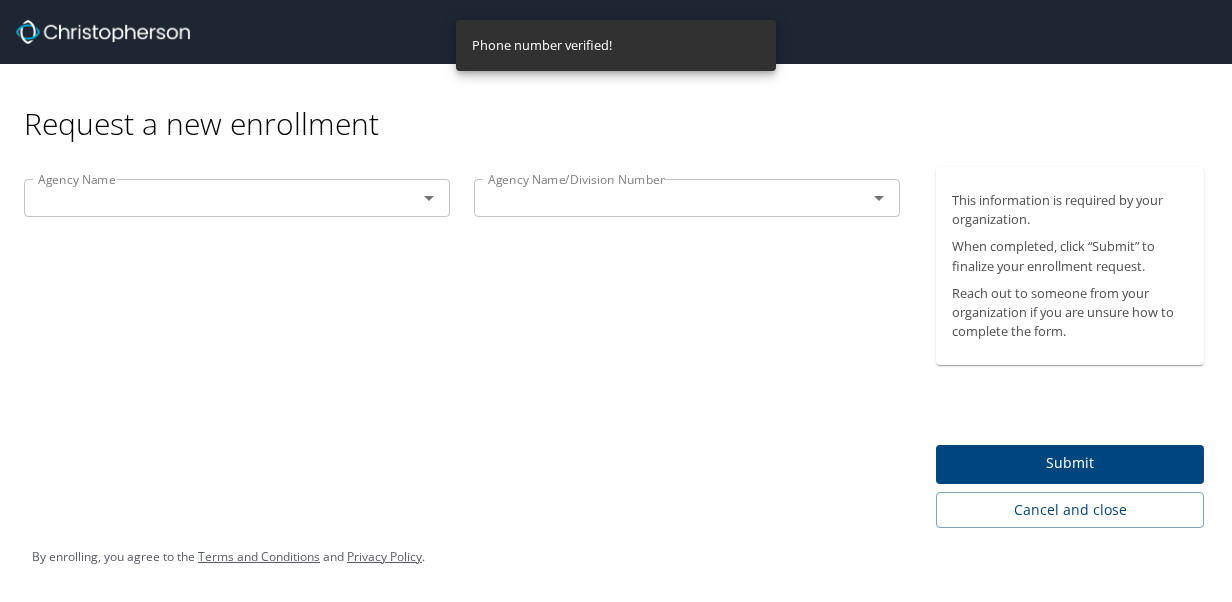 click at bounding box center [429, 198] 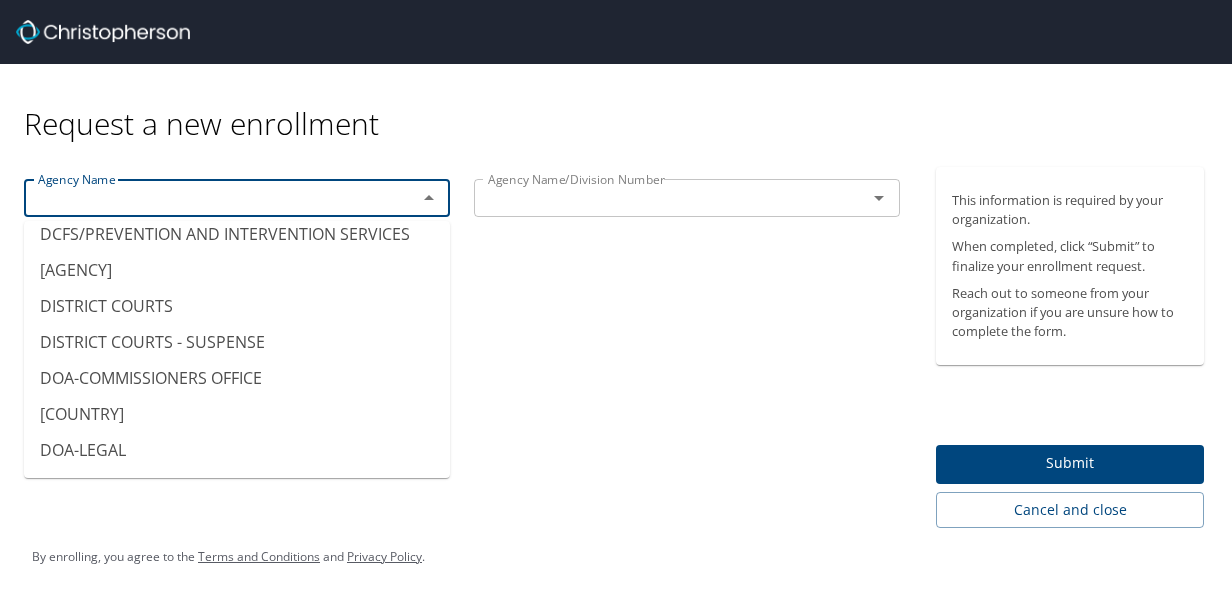 scroll, scrollTop: 0, scrollLeft: 0, axis: both 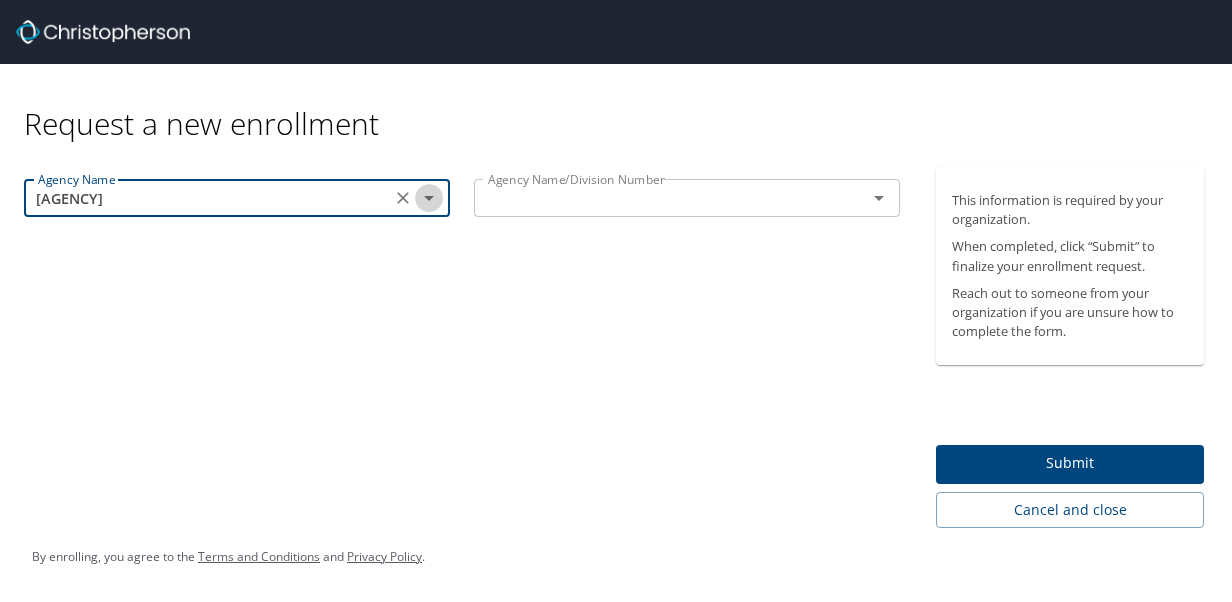 click at bounding box center (429, 198) 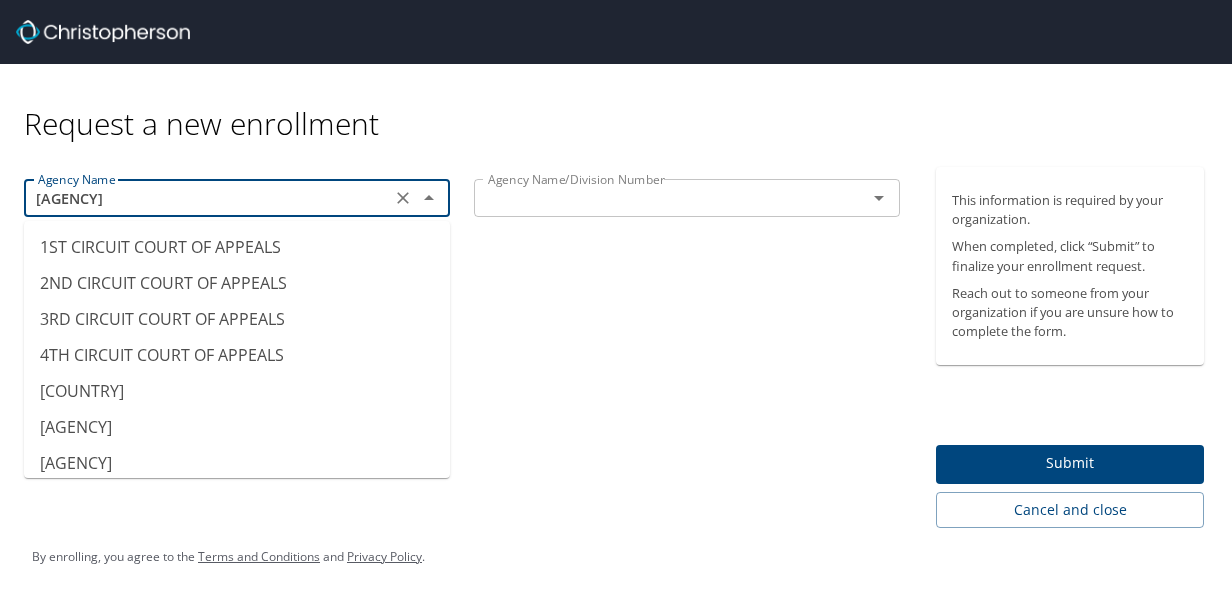 scroll, scrollTop: 294, scrollLeft: 0, axis: vertical 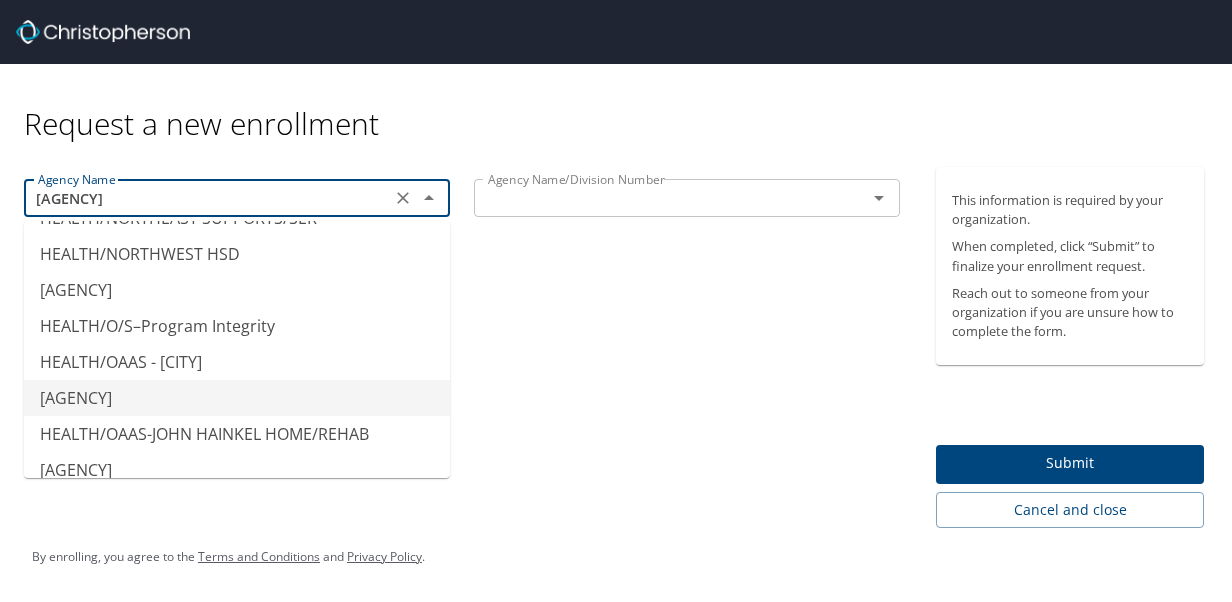 click on "[AGENCY]" at bounding box center [237, 398] 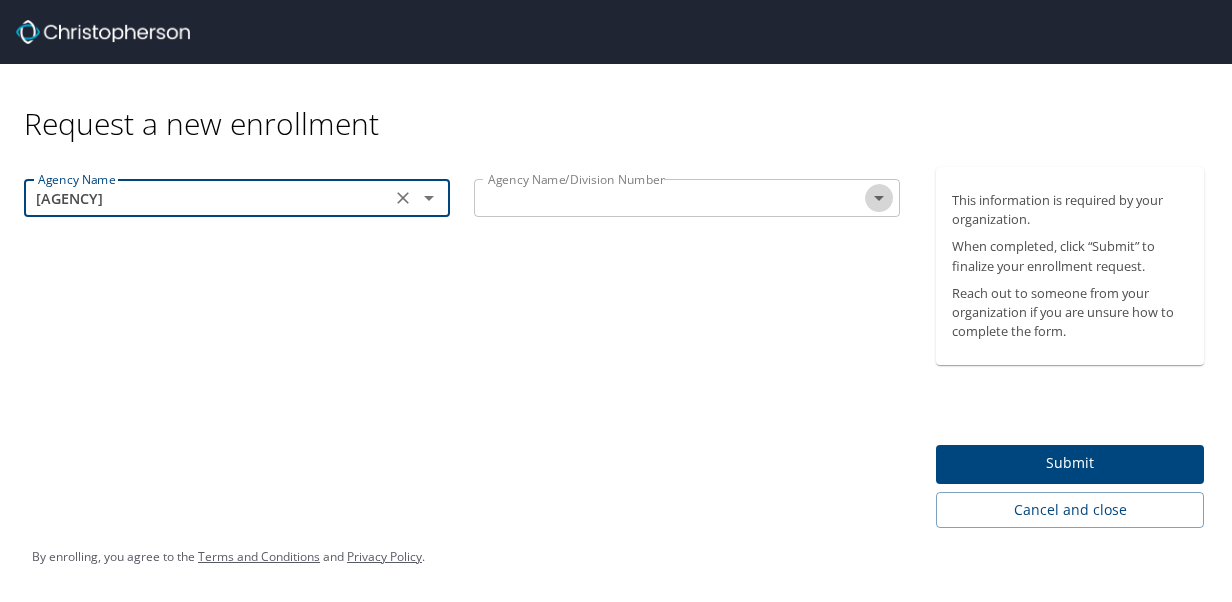 click at bounding box center [429, 198] 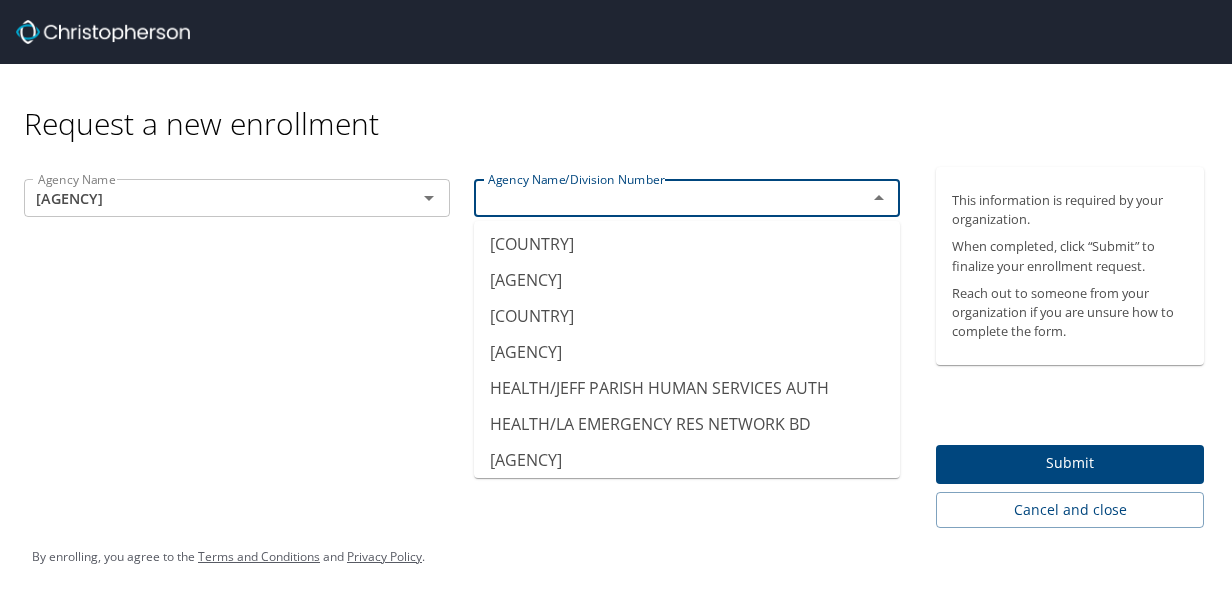 scroll, scrollTop: 5152, scrollLeft: 0, axis: vertical 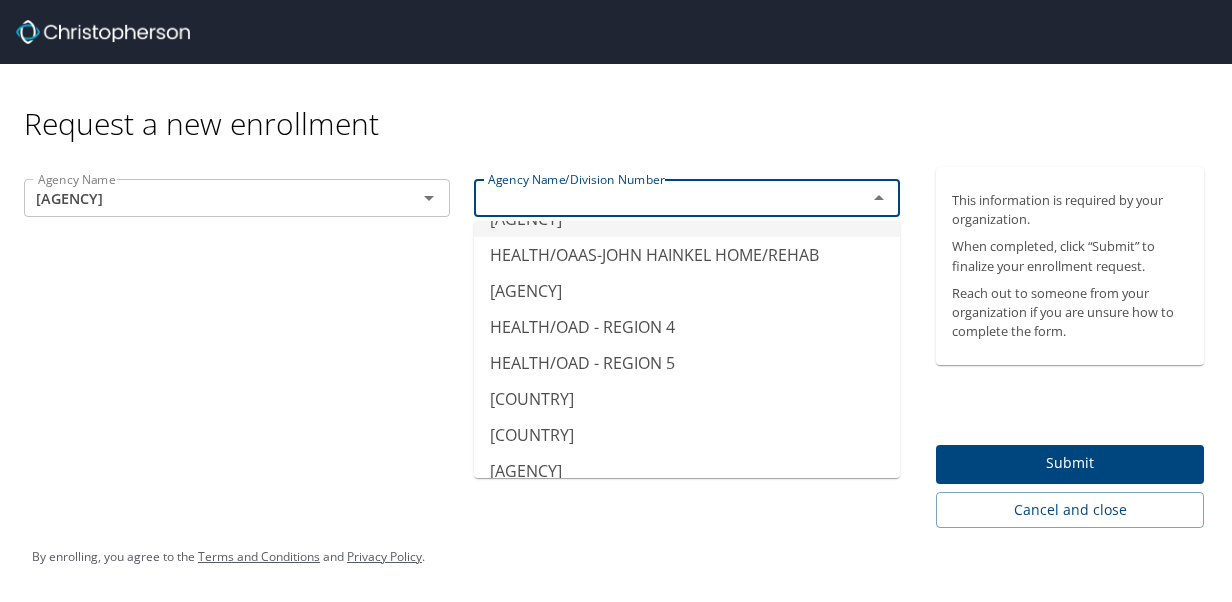 click on "[AGENCY]" at bounding box center (687, 219) 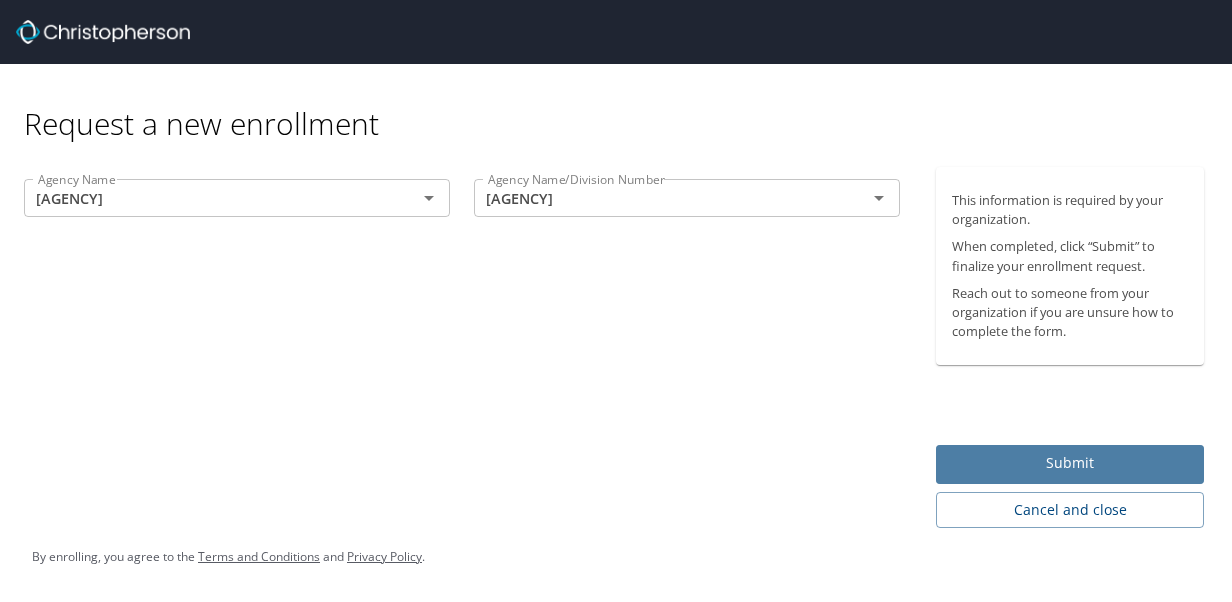 click on "Submit" at bounding box center (1070, 463) 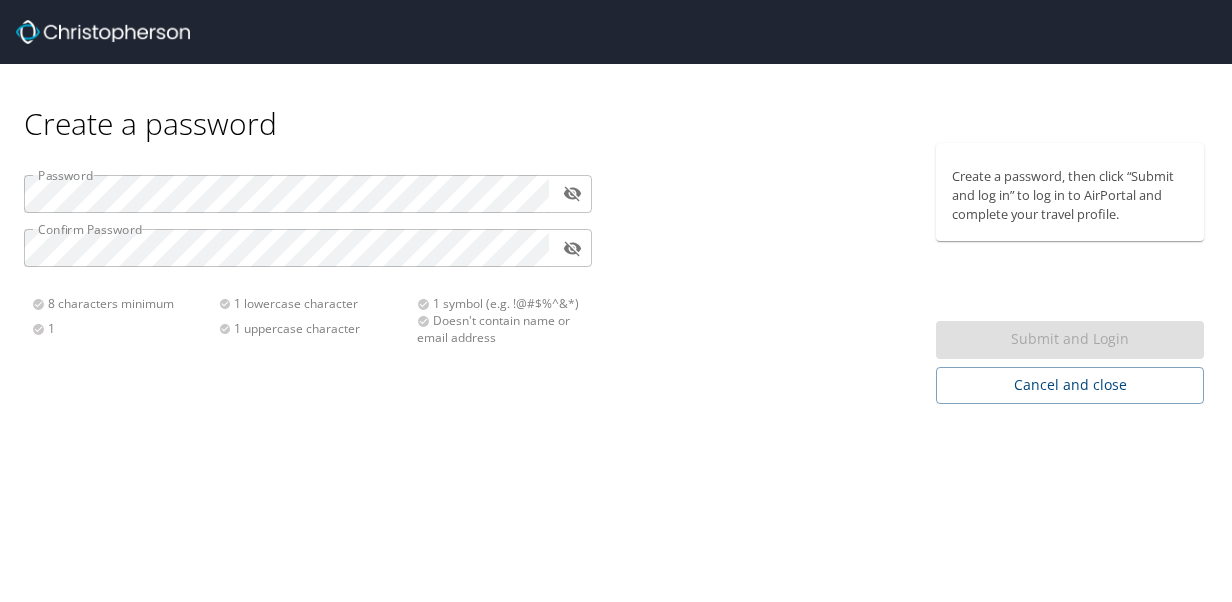 scroll, scrollTop: 0, scrollLeft: 0, axis: both 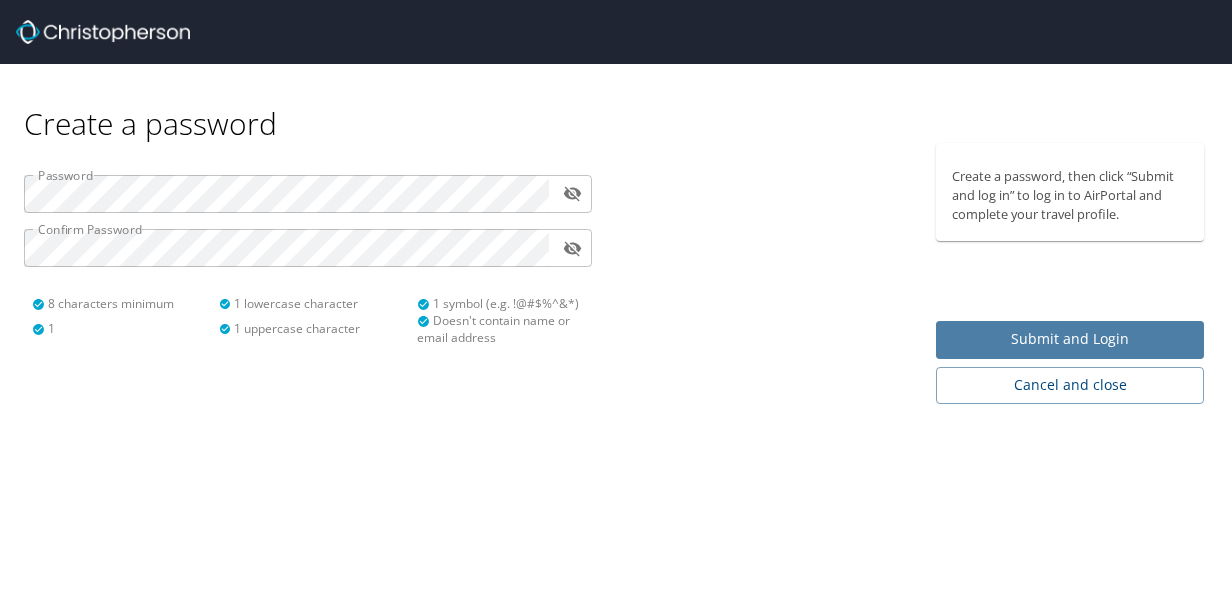 click on "Submit and Login" at bounding box center [1070, 339] 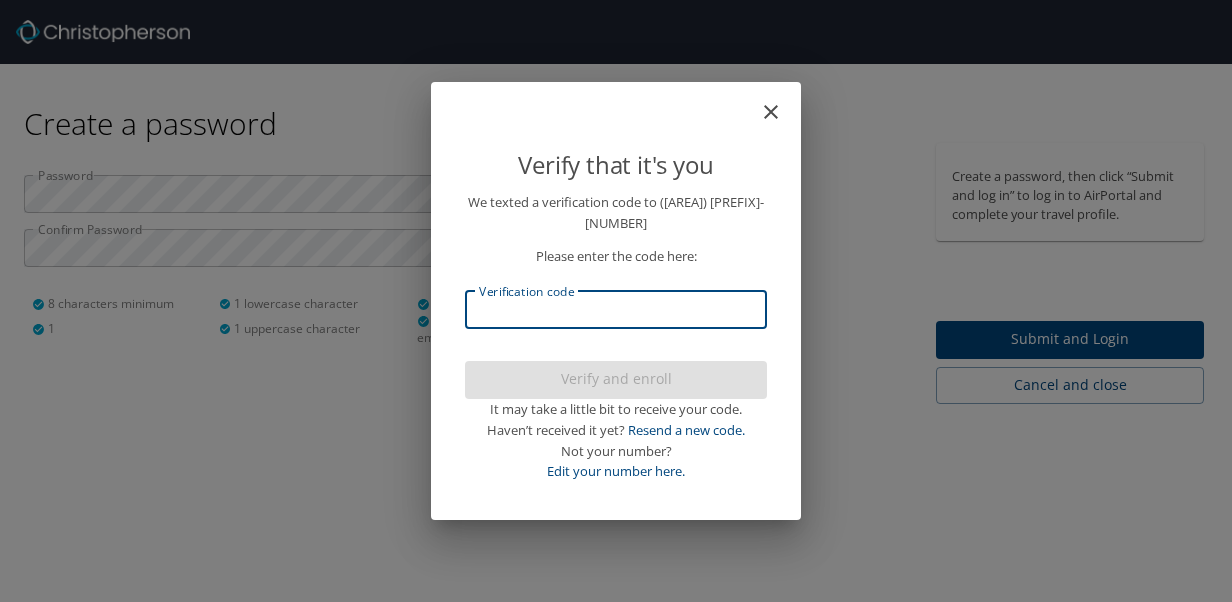 click on "Verification code" at bounding box center [616, 310] 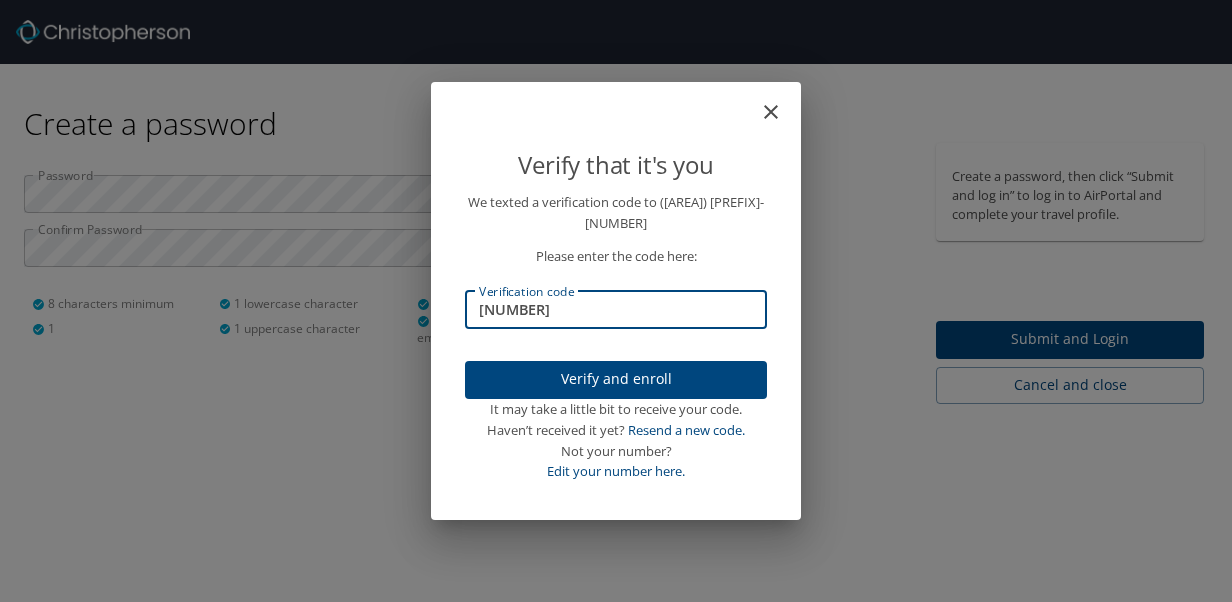 type on "[NUMBER]" 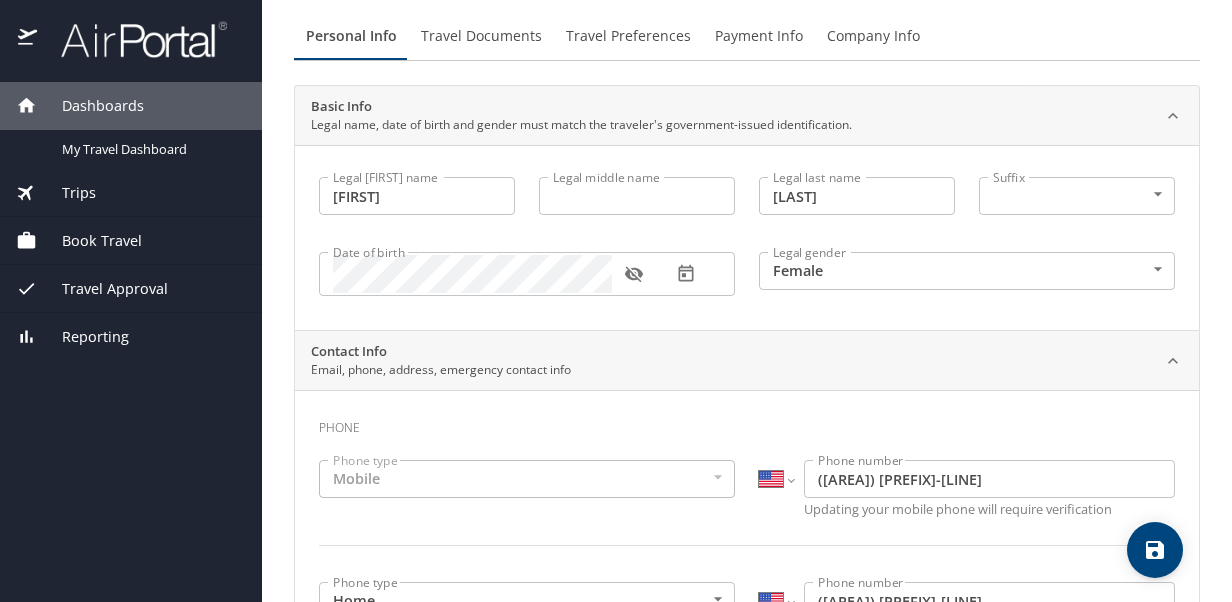 scroll, scrollTop: 100, scrollLeft: 0, axis: vertical 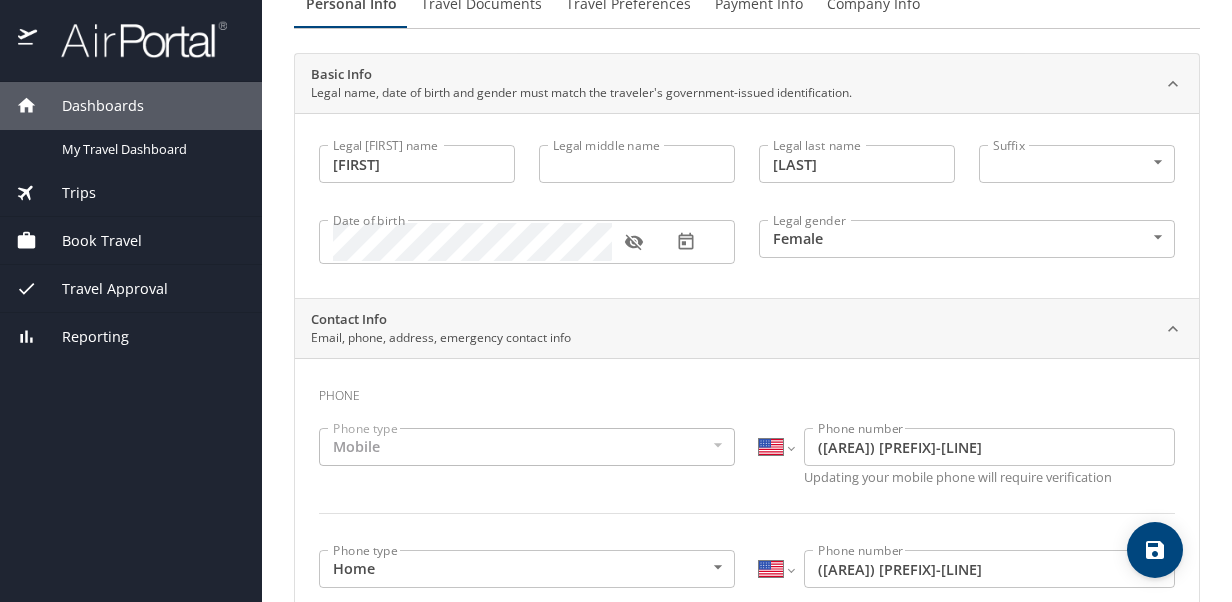 click on "Mobile" at bounding box center (527, 447) 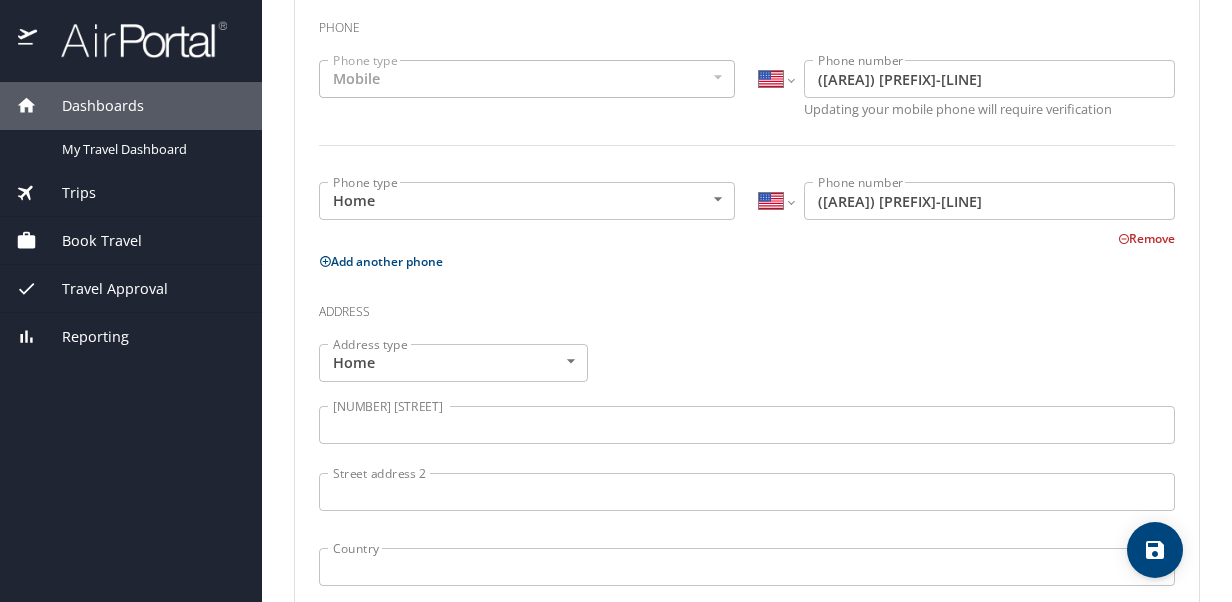 scroll, scrollTop: 500, scrollLeft: 0, axis: vertical 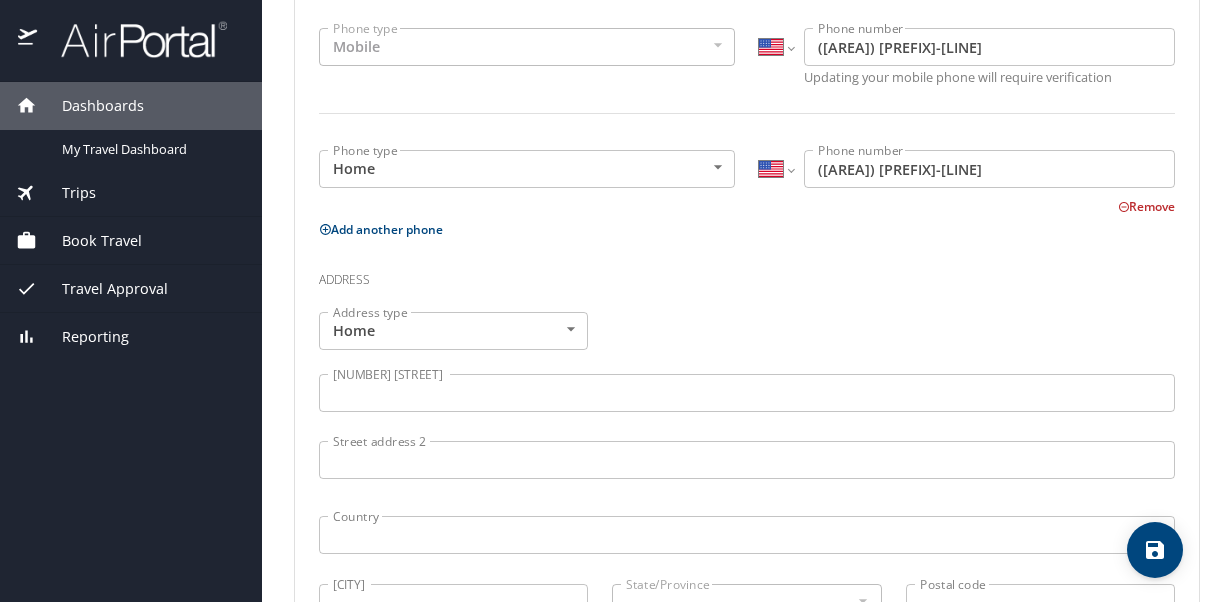 click on "Street address 1" at bounding box center [747, 393] 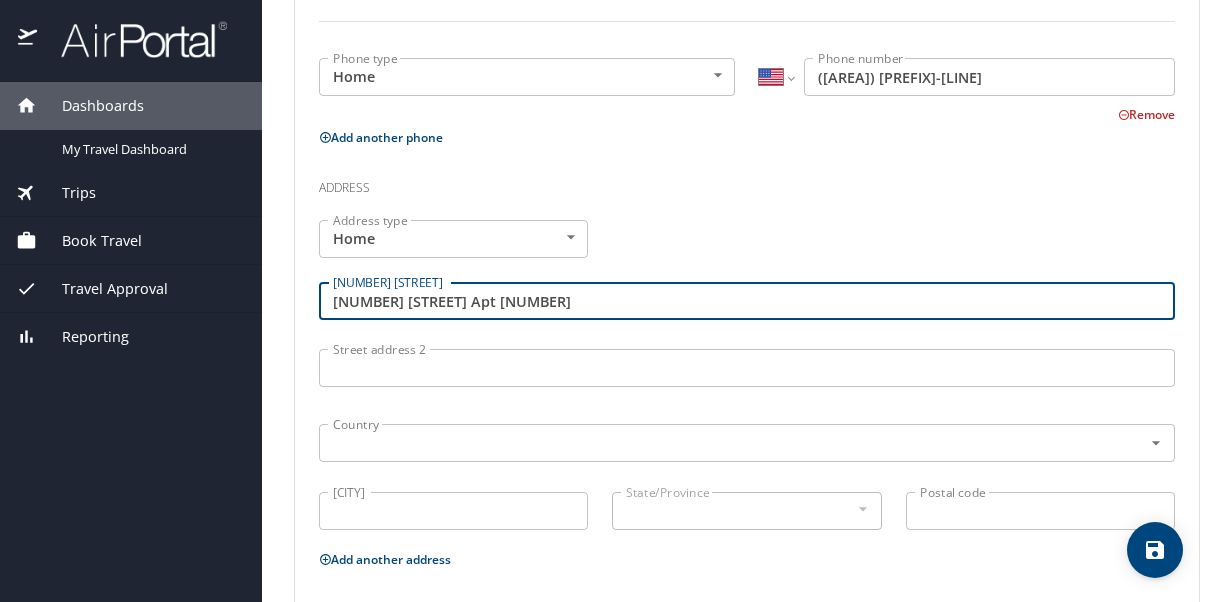 scroll, scrollTop: 700, scrollLeft: 0, axis: vertical 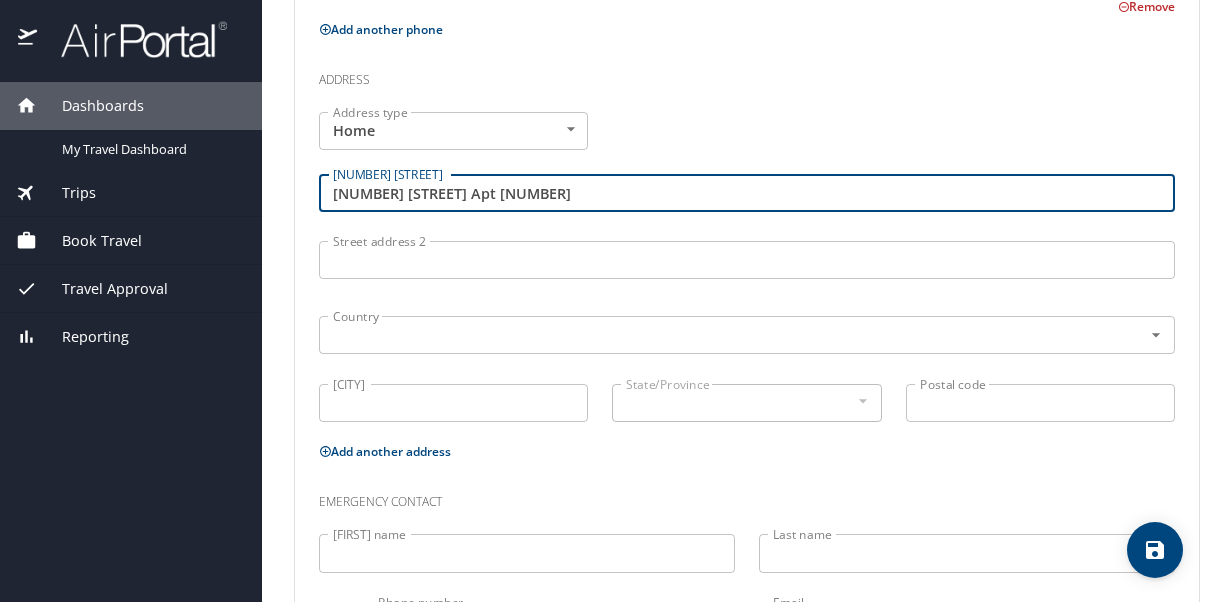 type on "28 Park Place Apt 102" 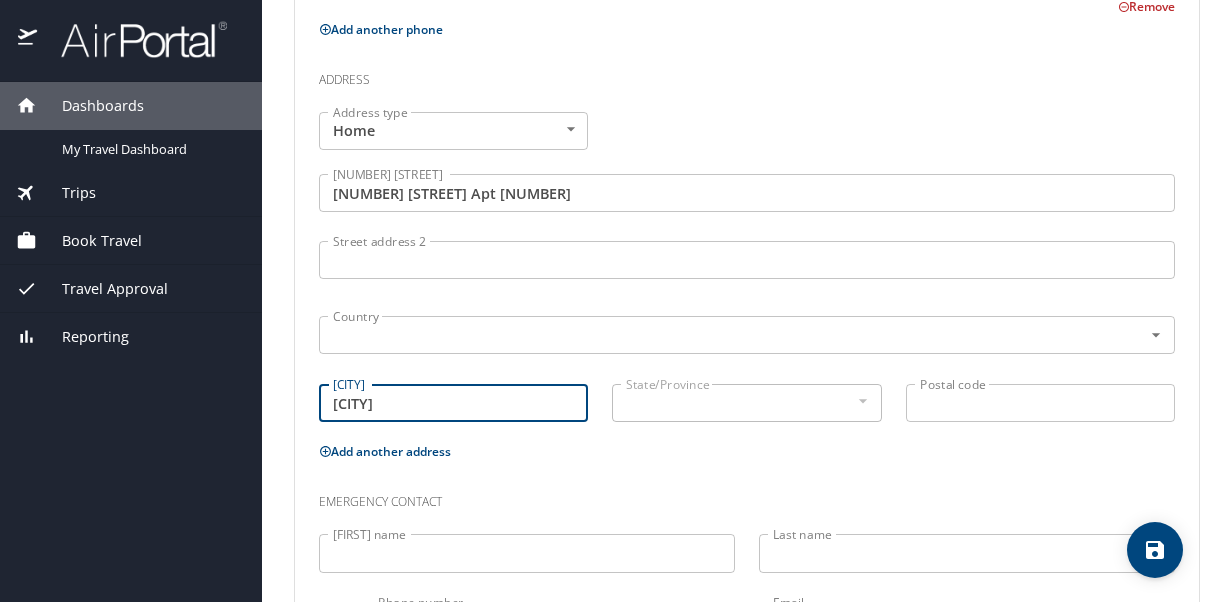 type on "Covington" 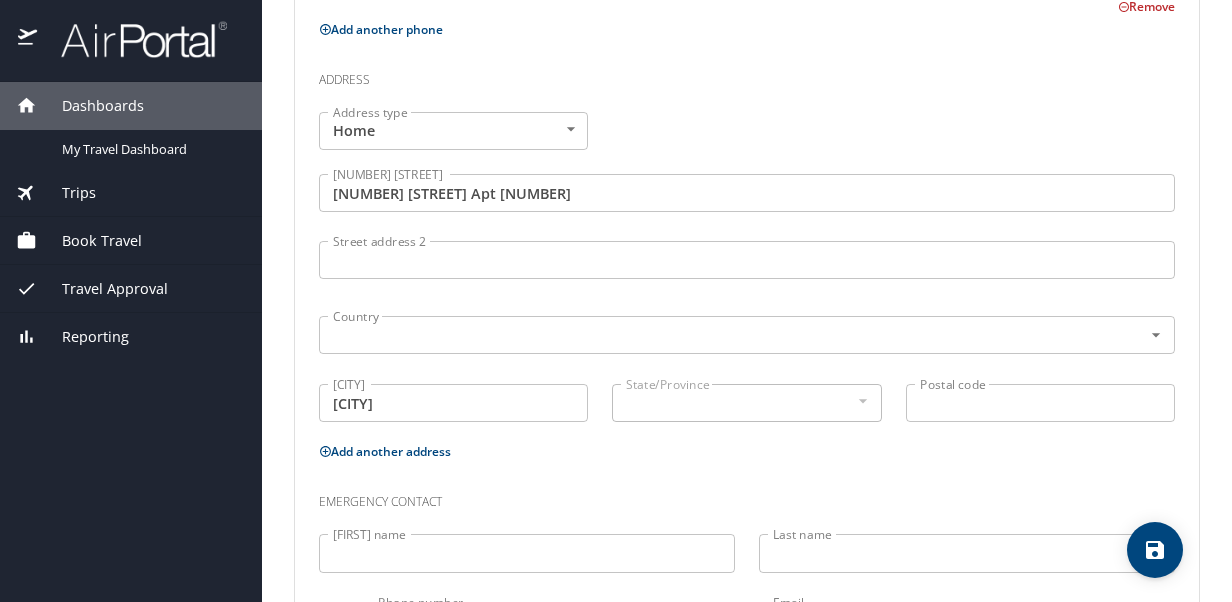 click on "State/Province" at bounding box center (746, 403) 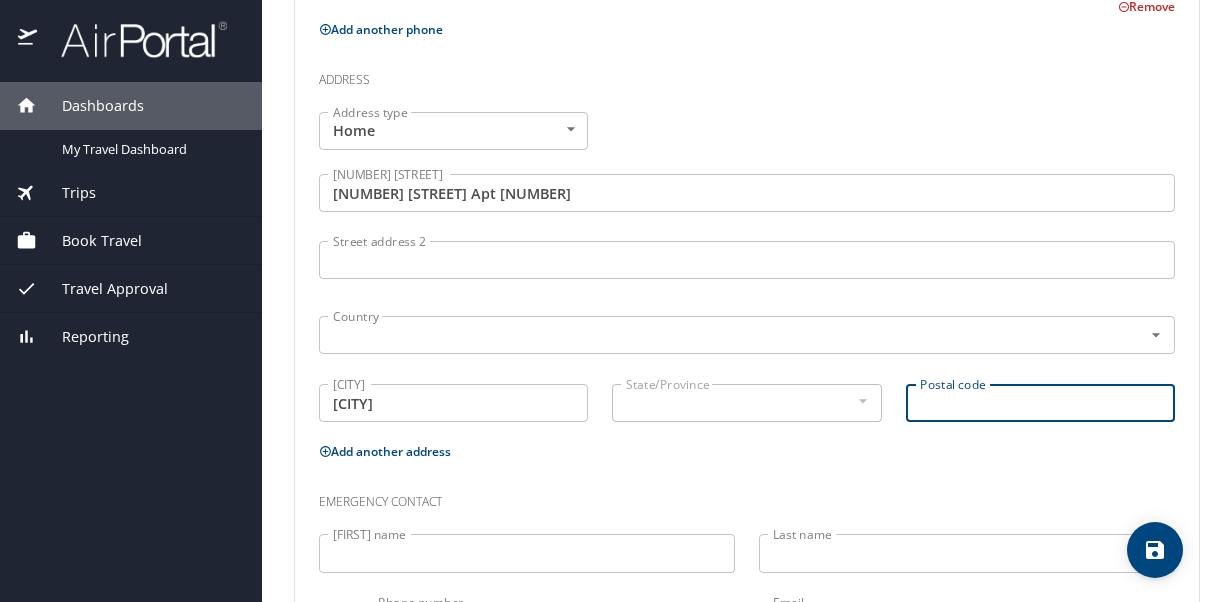 click on "Postal code" at bounding box center [1040, 403] 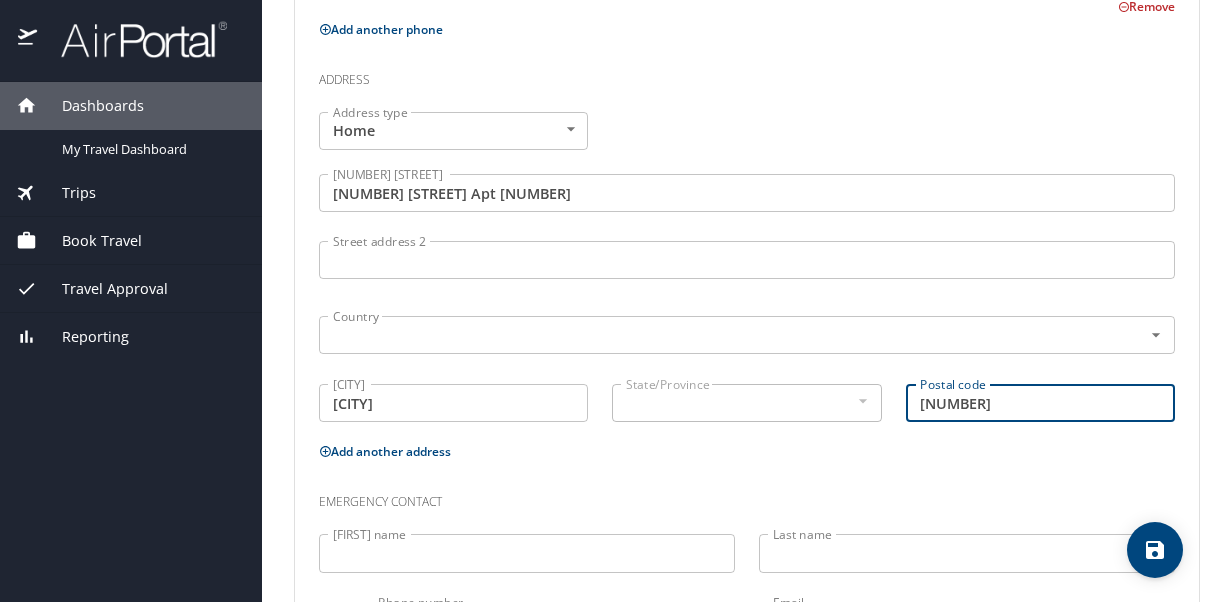 type on "70433" 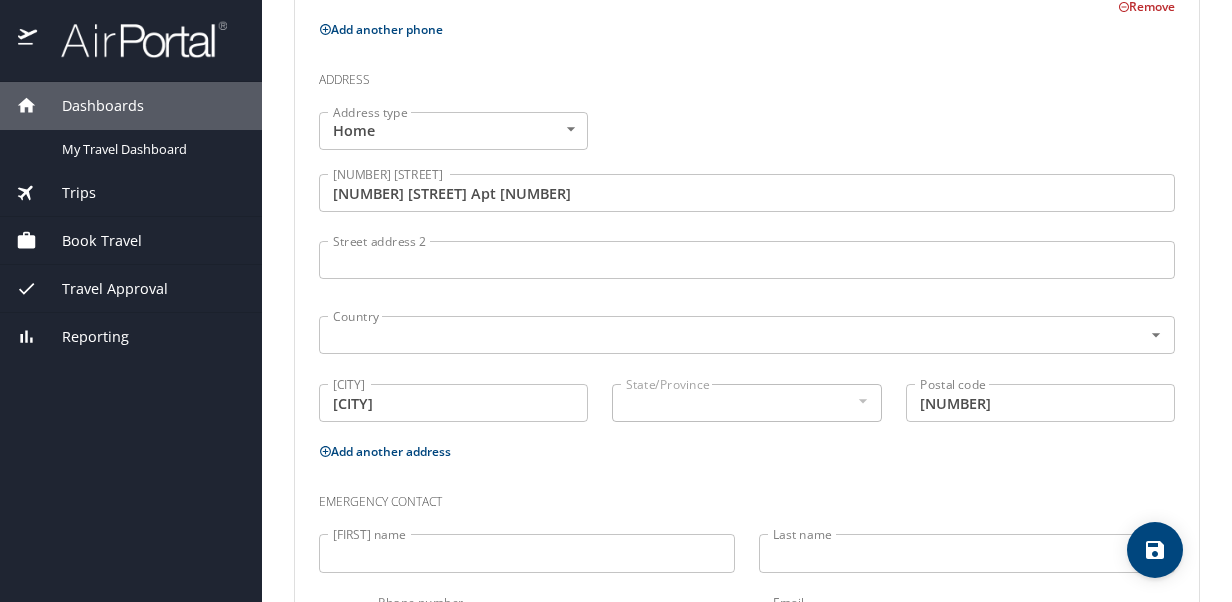 click at bounding box center [862, 401] 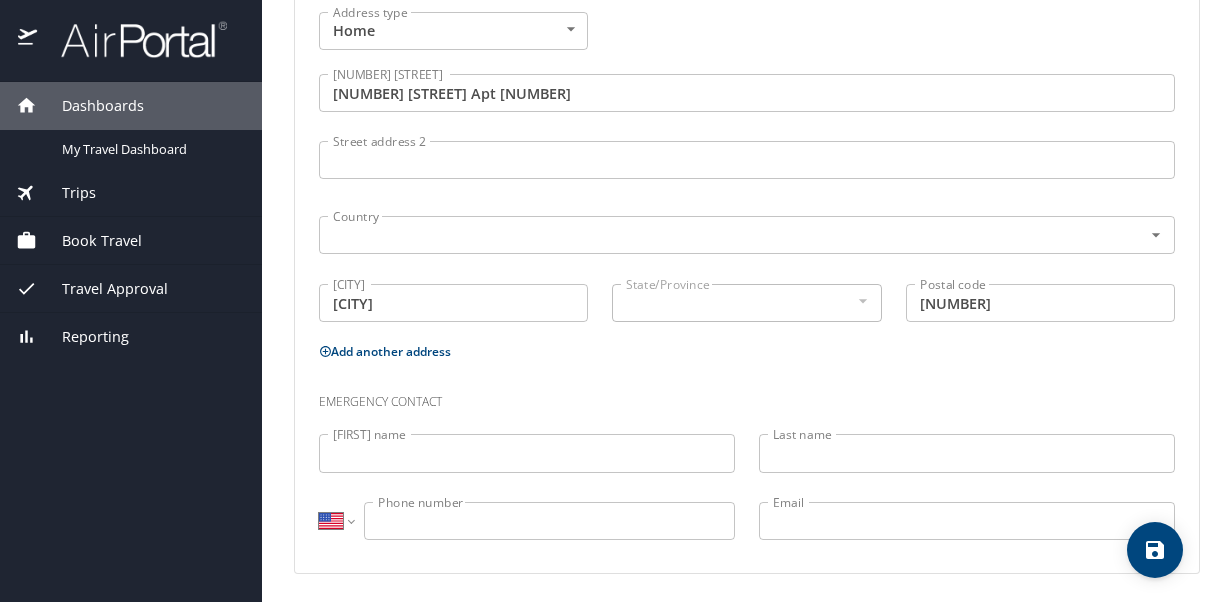 click on "First name" at bounding box center (527, 453) 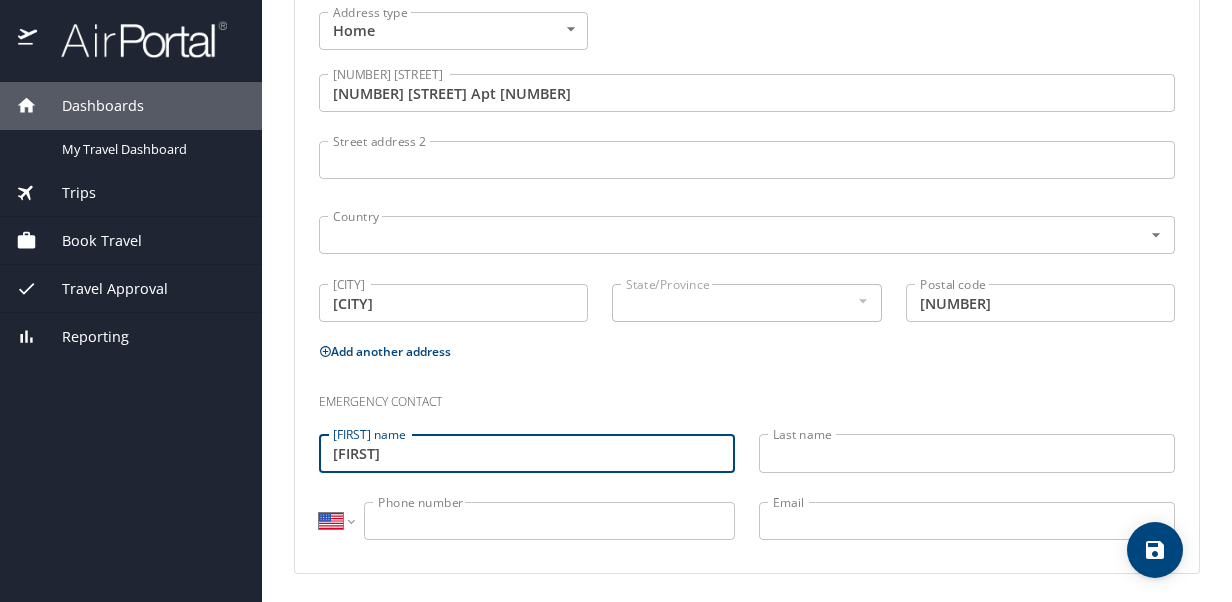 type on "Deidre" 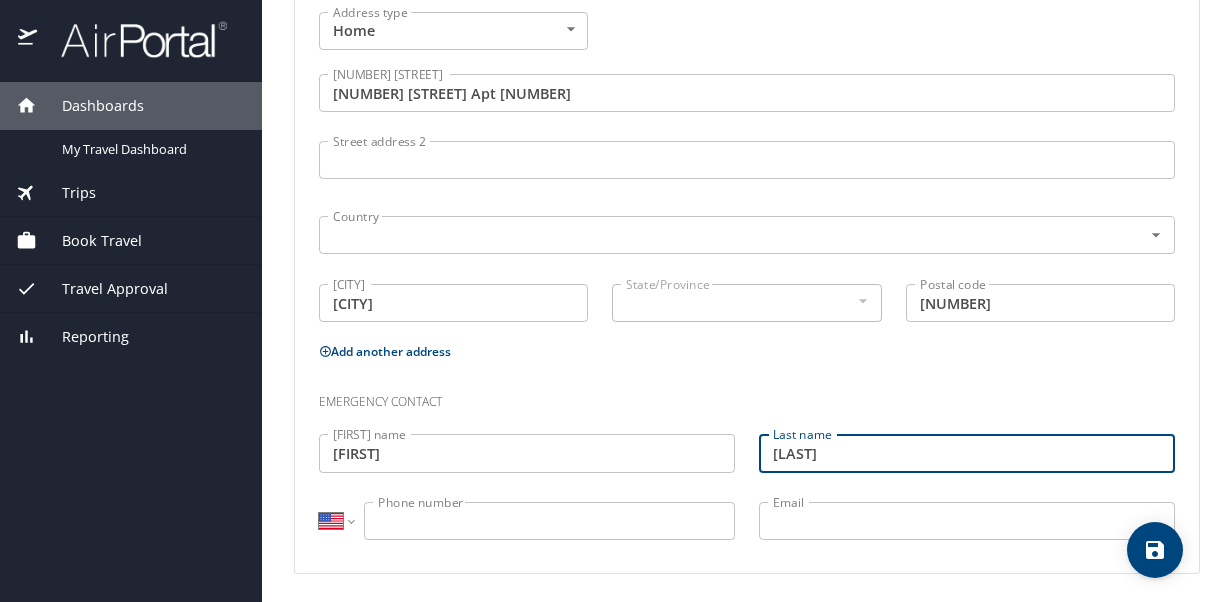 type on "Hughston" 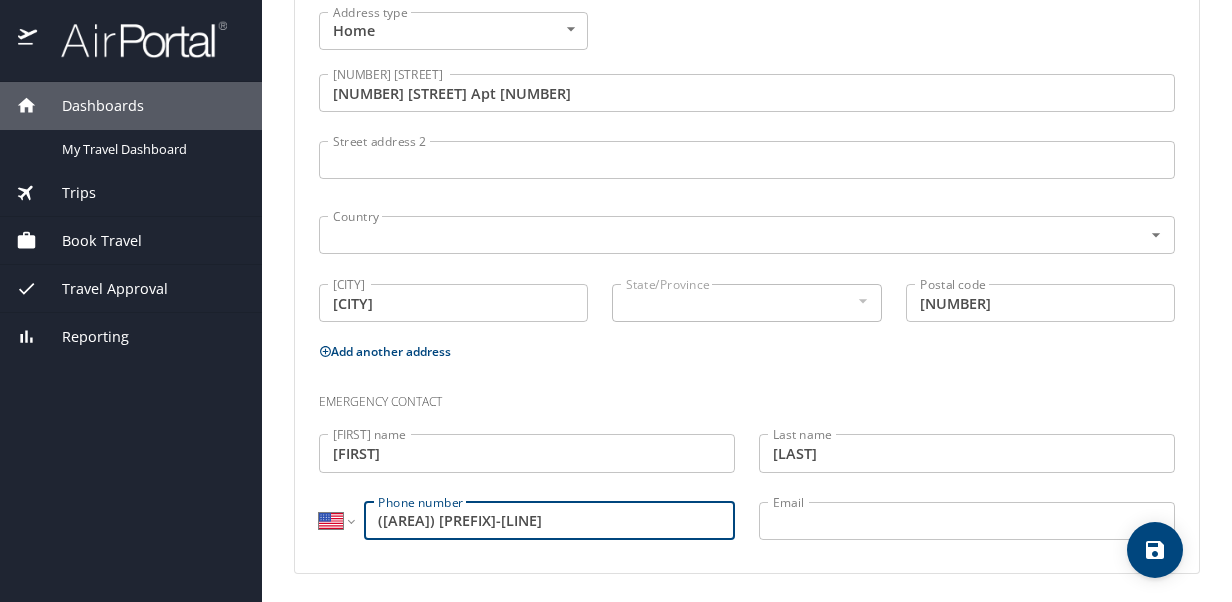type on "(318) 481-2044" 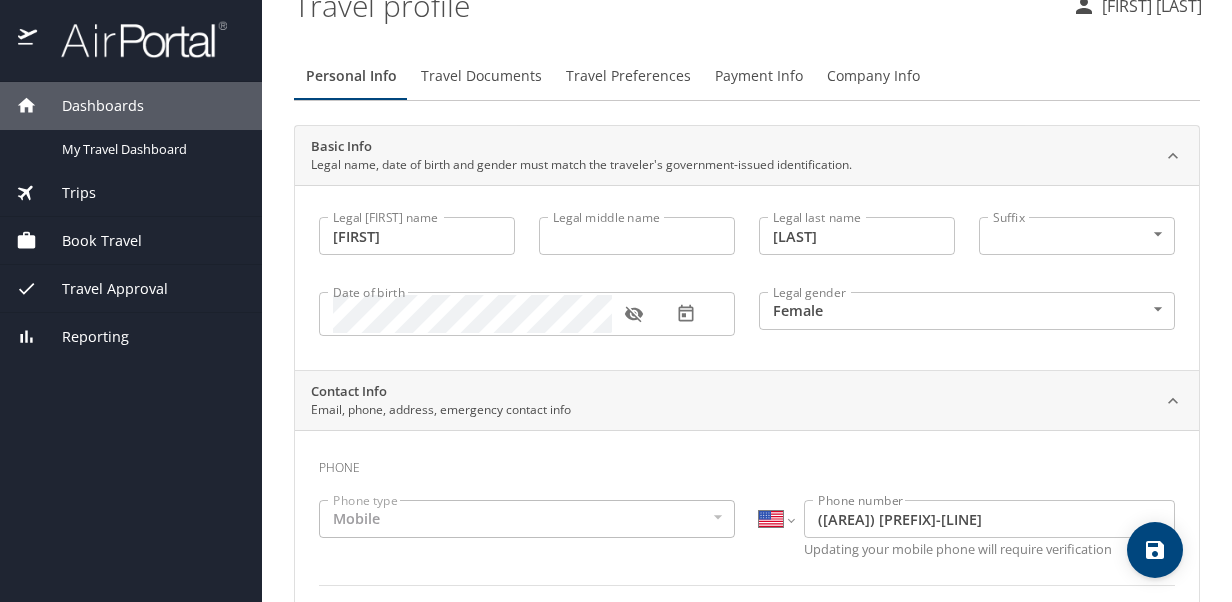 scroll, scrollTop: 0, scrollLeft: 0, axis: both 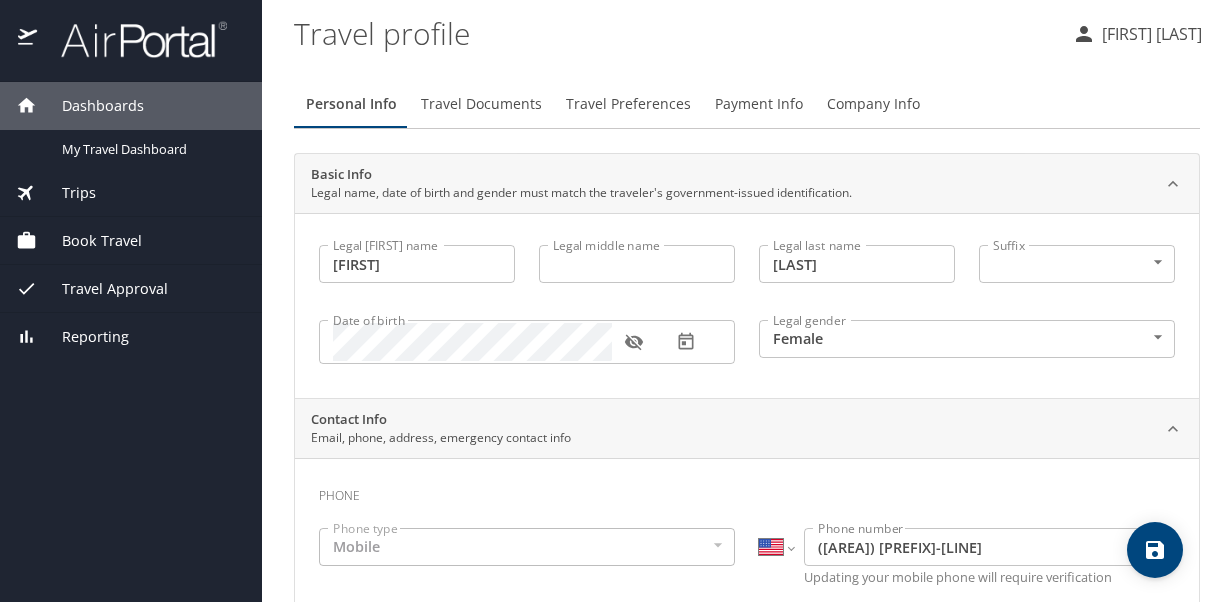 type on "deidrebab@aol.com" 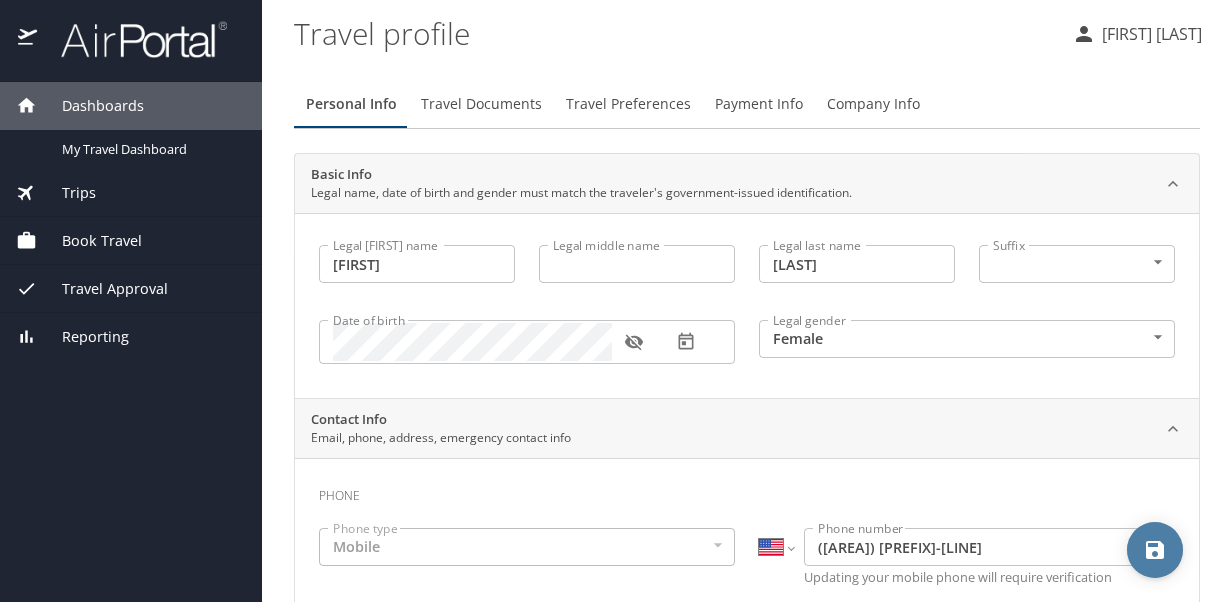 click at bounding box center (1155, 550) 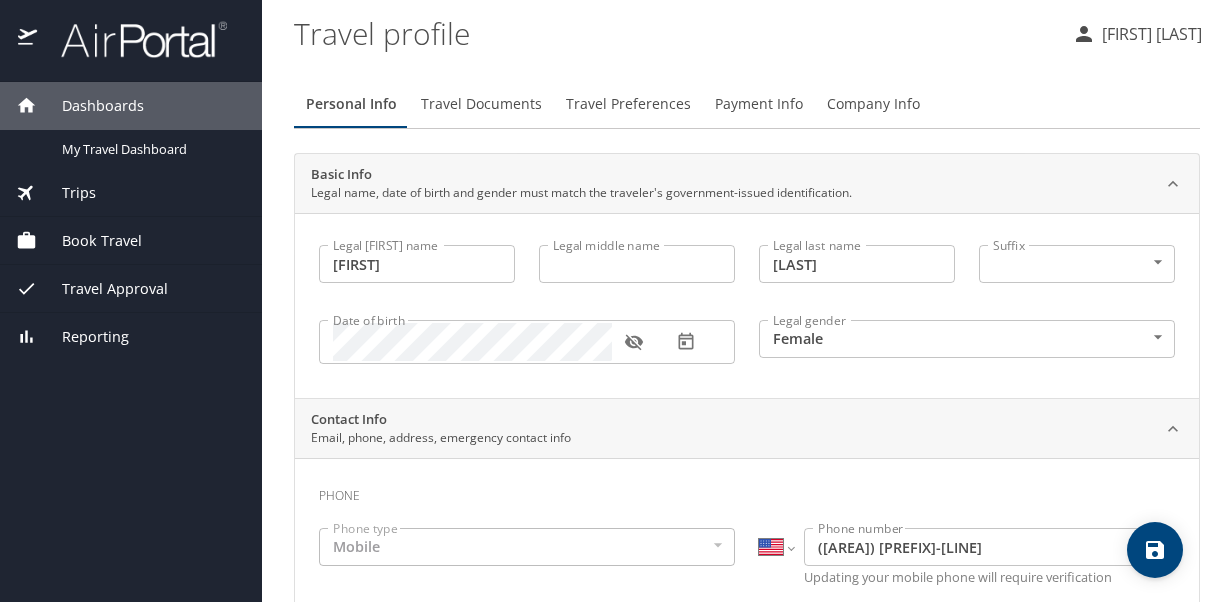 click on "Book Travel" at bounding box center (89, 241) 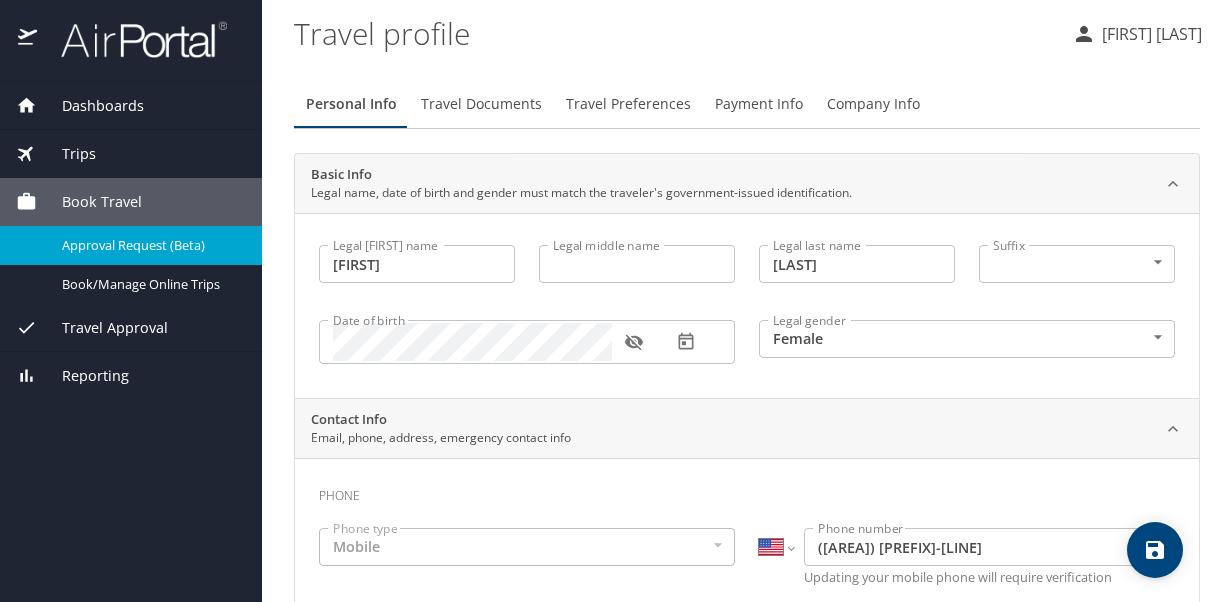 click on "Approval Request (Beta)" at bounding box center (150, 245) 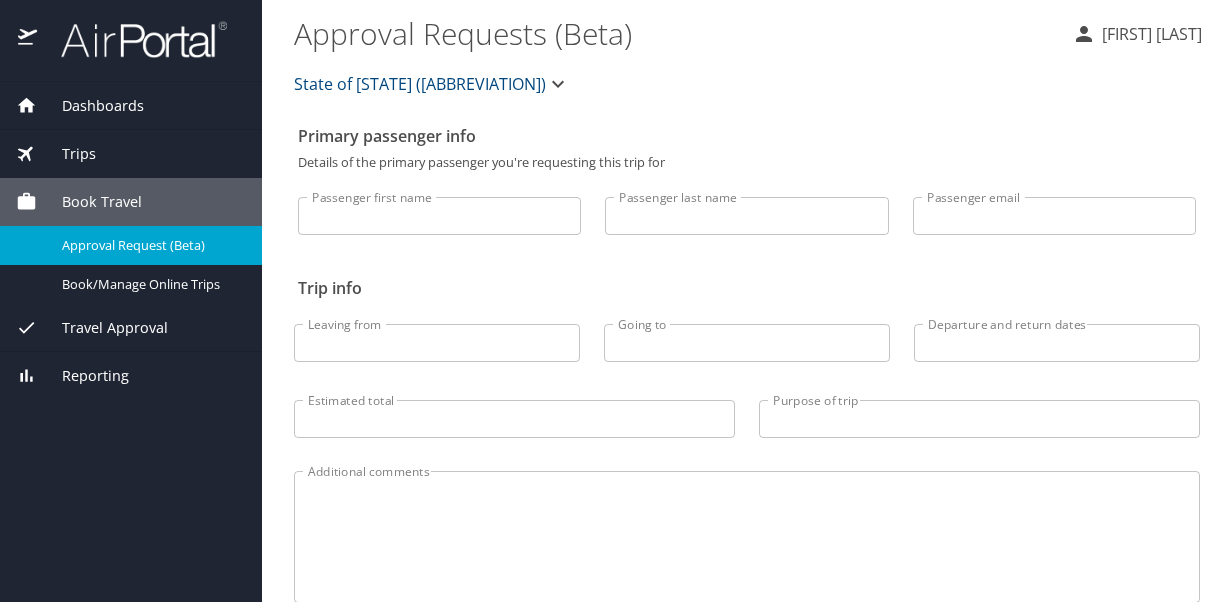 click on "Passenger first name" at bounding box center [439, 216] 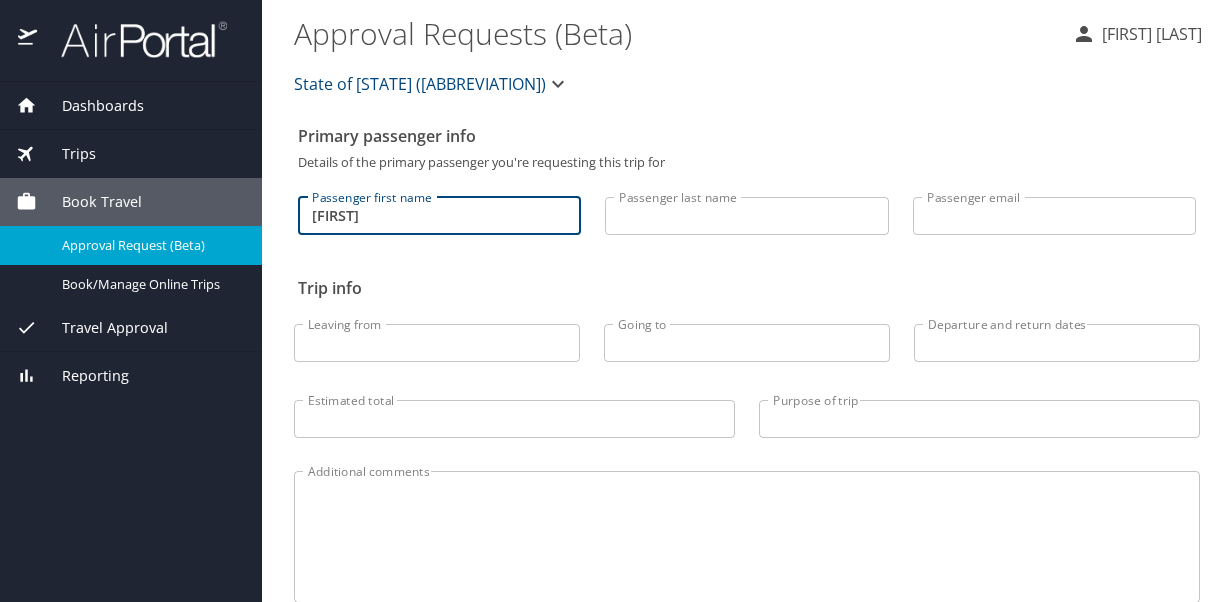 type on "[FIRST]" 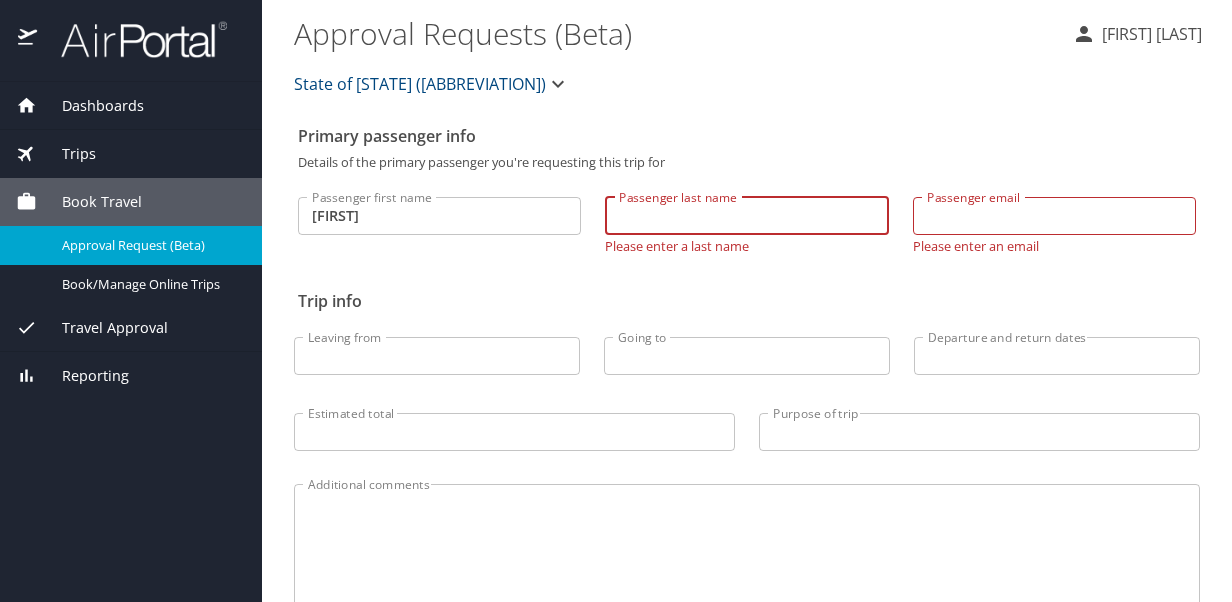 click on "Passenger last name" at bounding box center (746, 216) 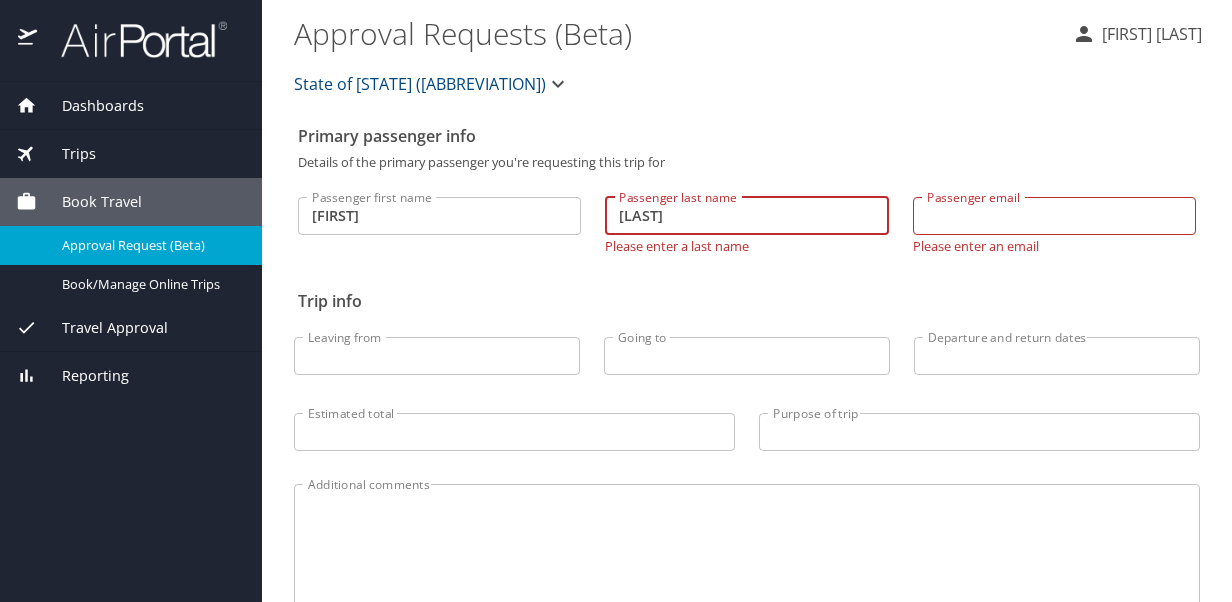 type on "[LAST]" 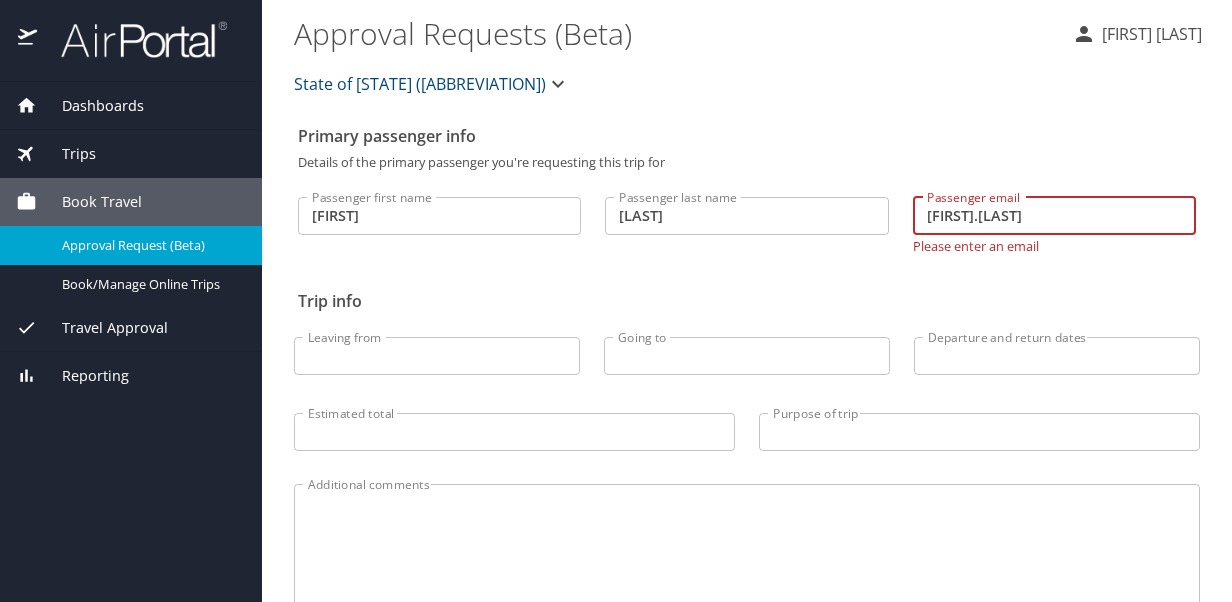 type on "Mellissa.Johnon" 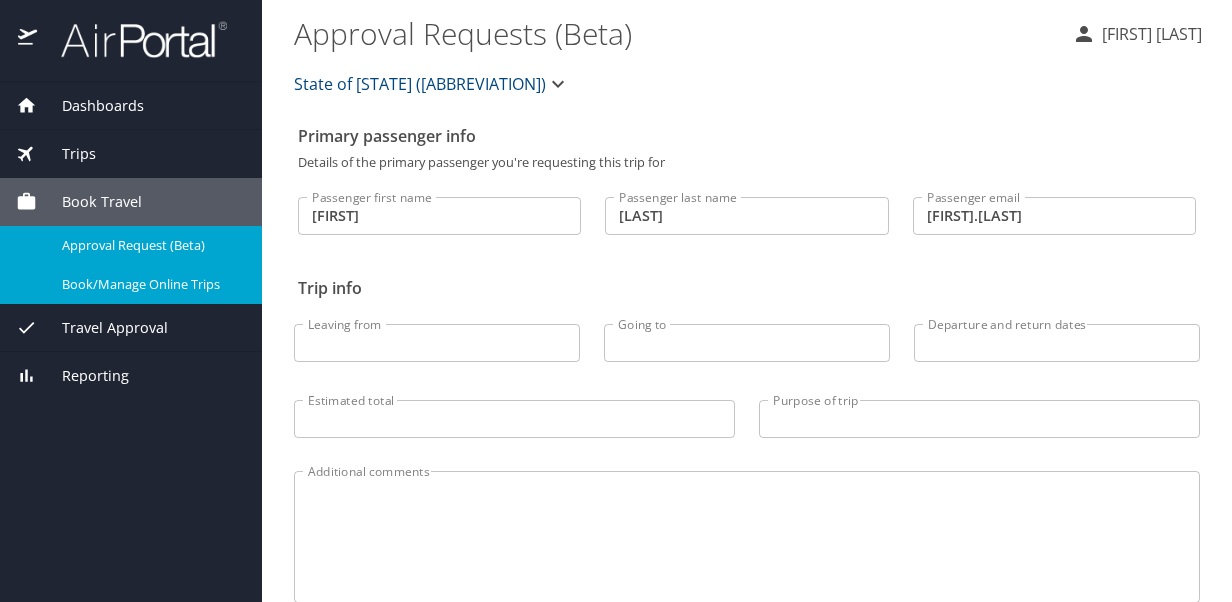 click on "Book/Manage Online Trips" at bounding box center [150, 284] 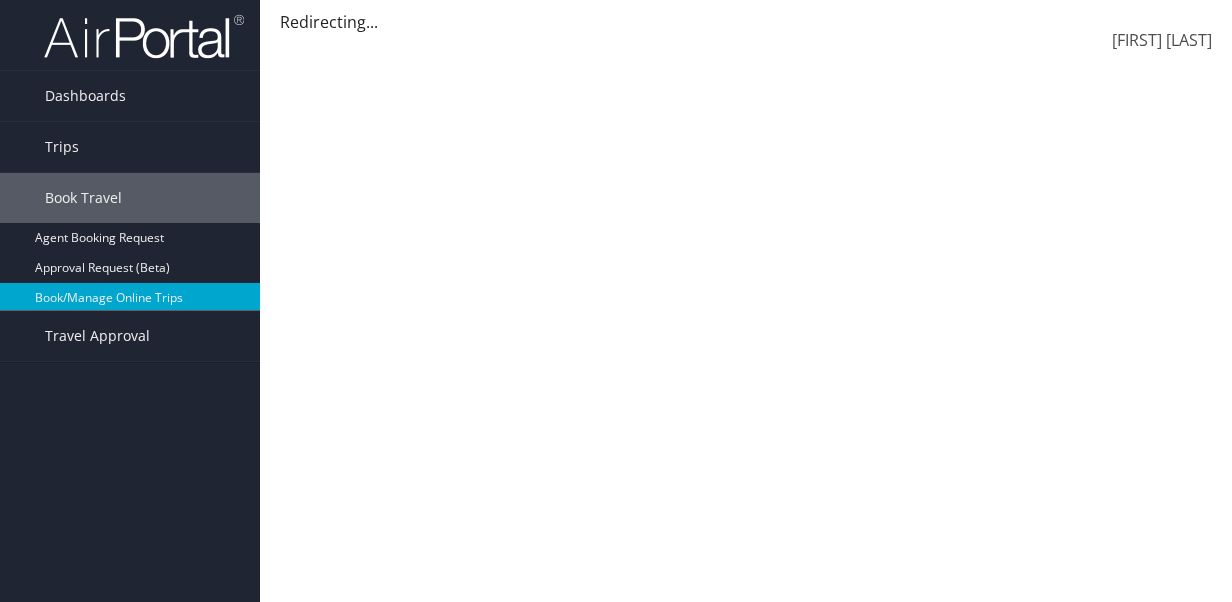 scroll, scrollTop: 0, scrollLeft: 0, axis: both 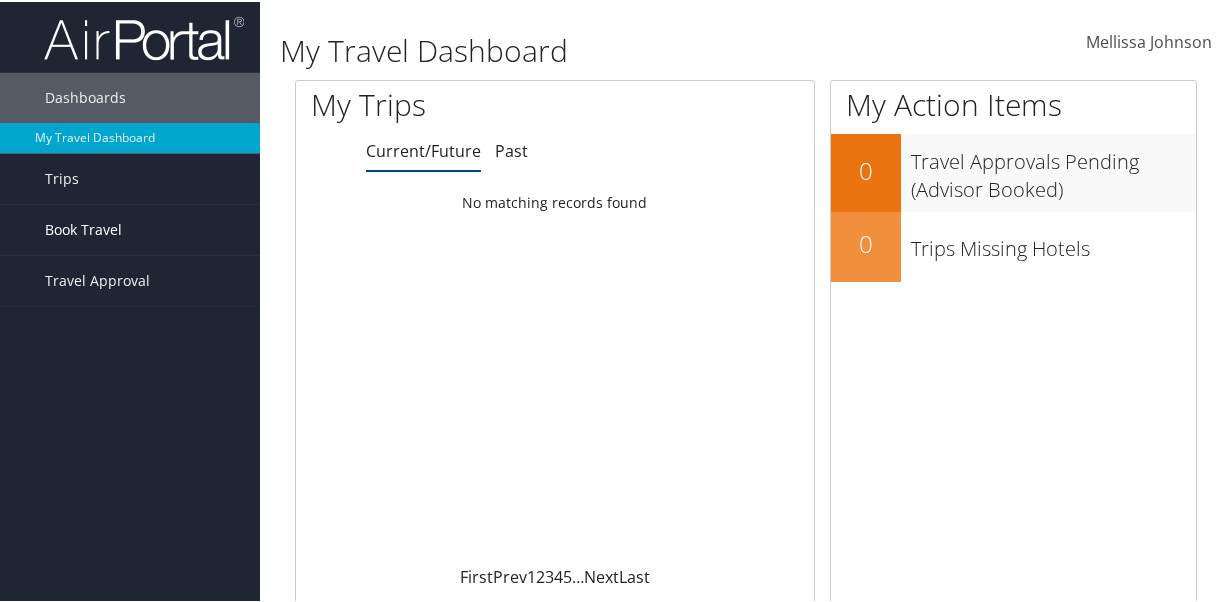 click on "Book Travel" at bounding box center [83, 228] 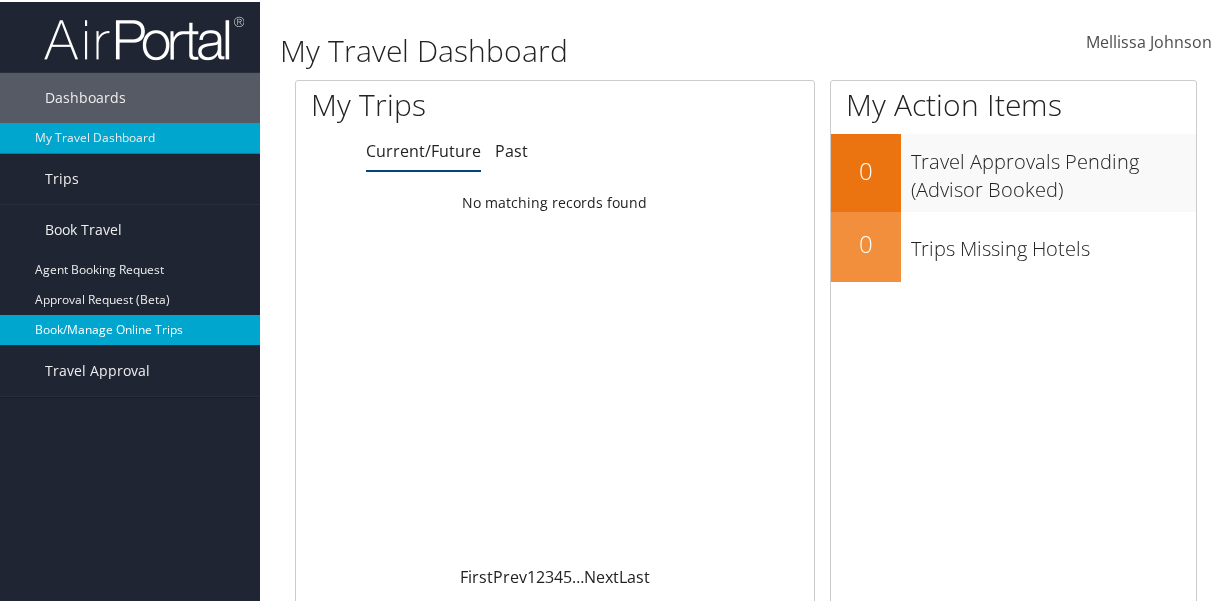 click on "Book/Manage Online Trips" at bounding box center (130, 328) 